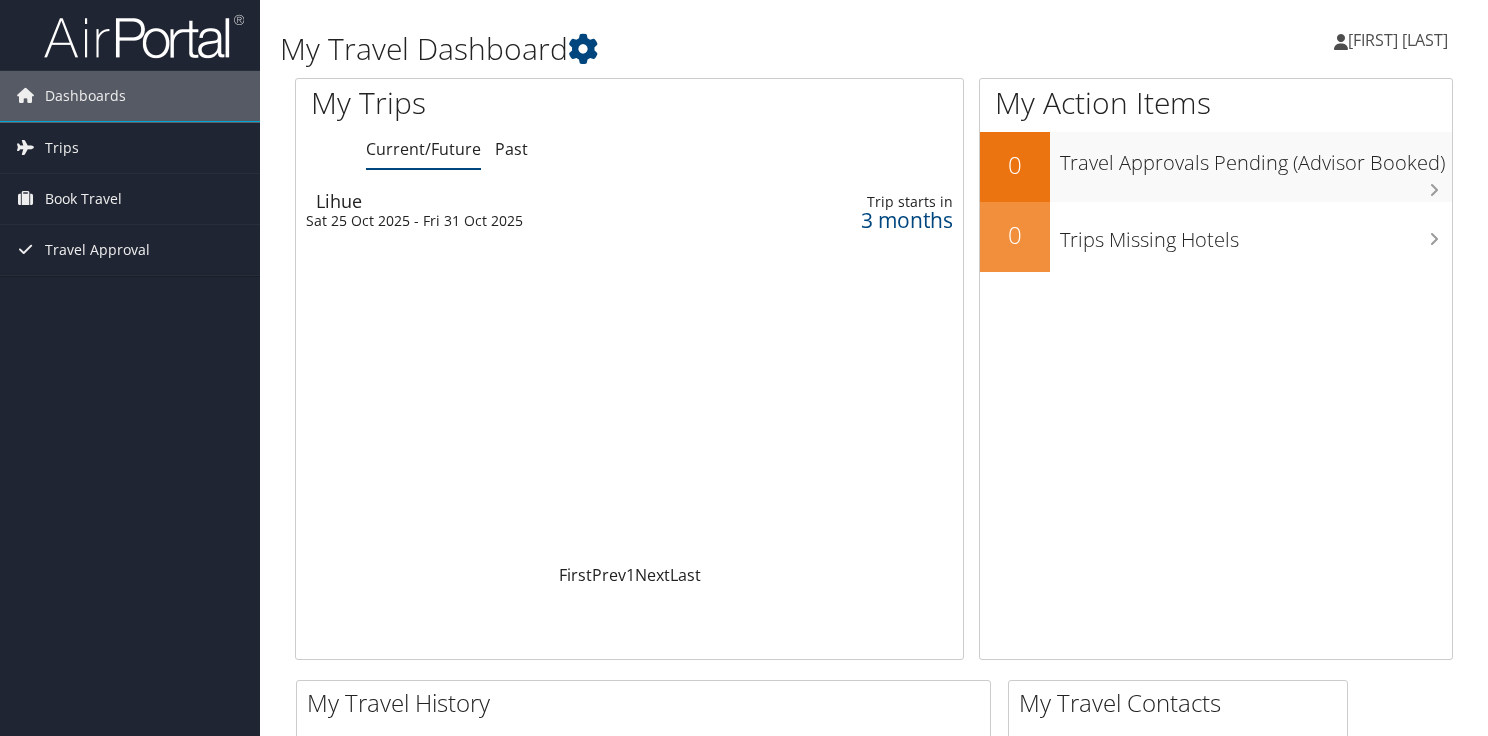 scroll, scrollTop: 0, scrollLeft: 0, axis: both 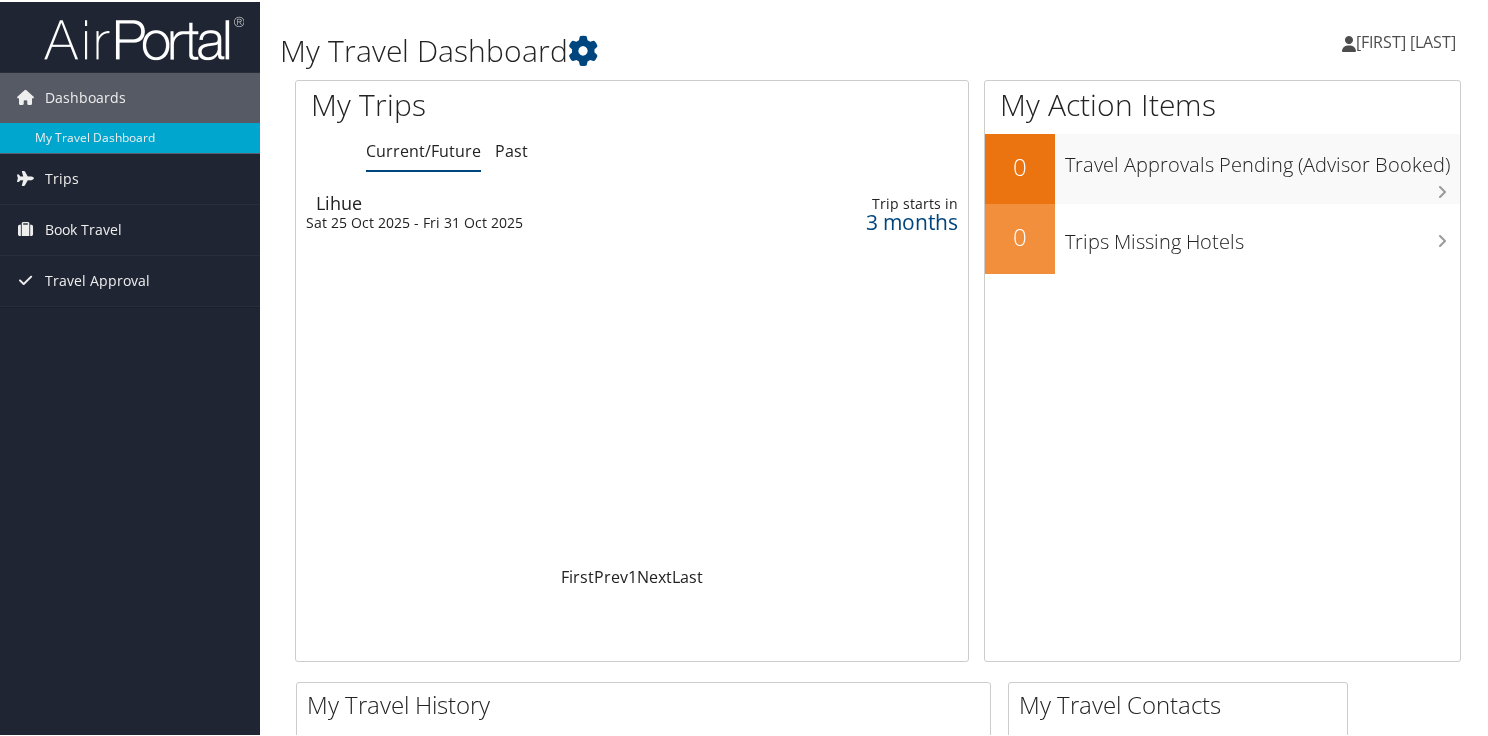 click on "Lihue" at bounding box center [521, 201] 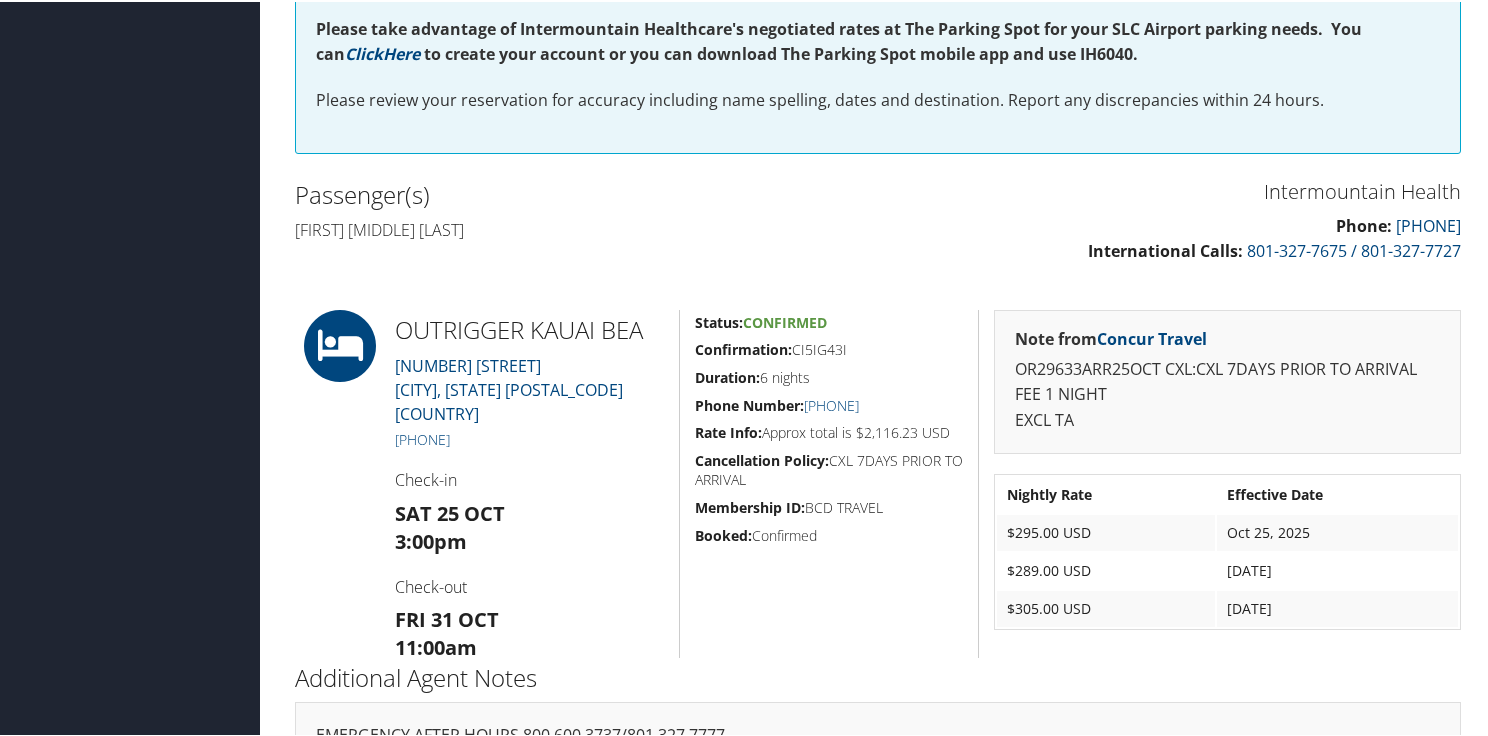 scroll, scrollTop: 0, scrollLeft: 0, axis: both 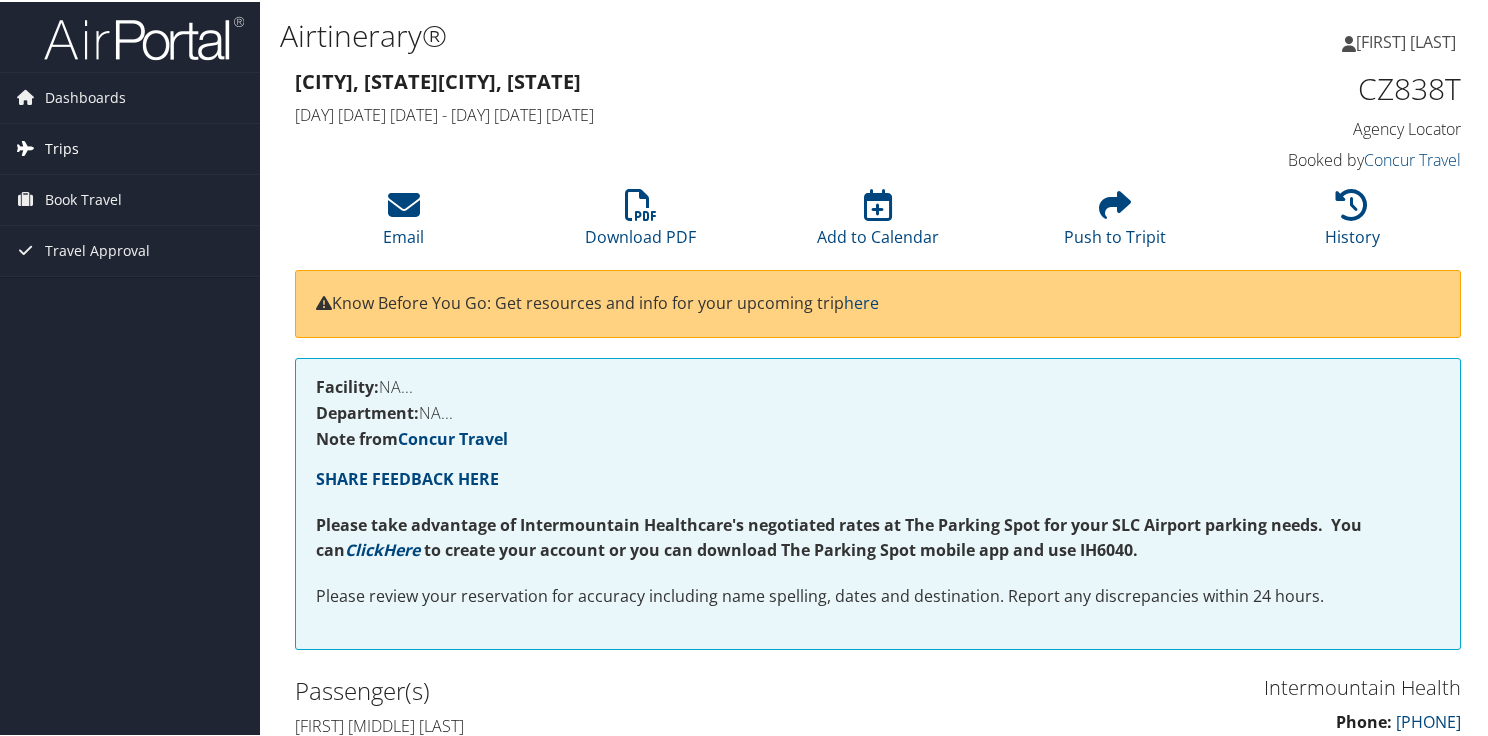click on "Trips" at bounding box center (130, 147) 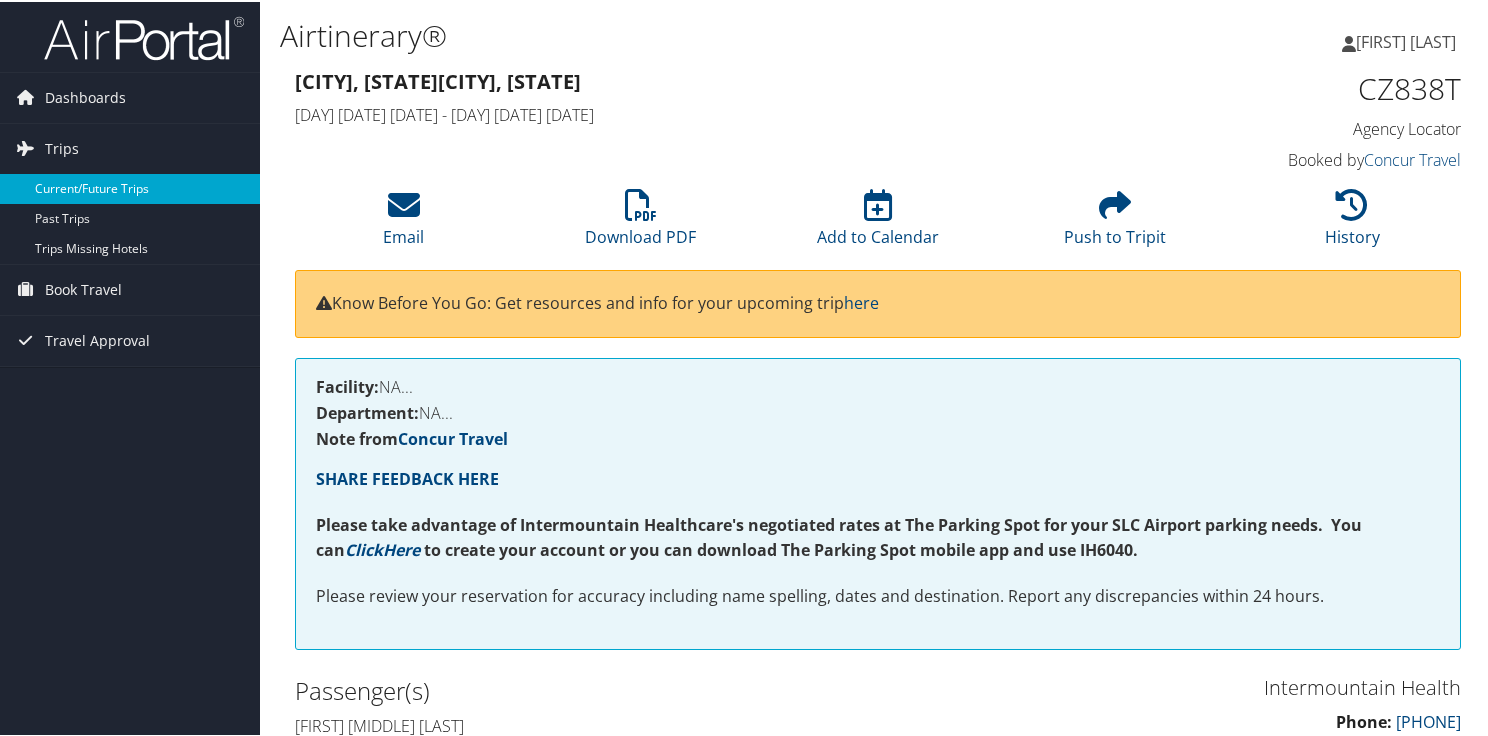 click on "Current/Future Trips" at bounding box center (130, 187) 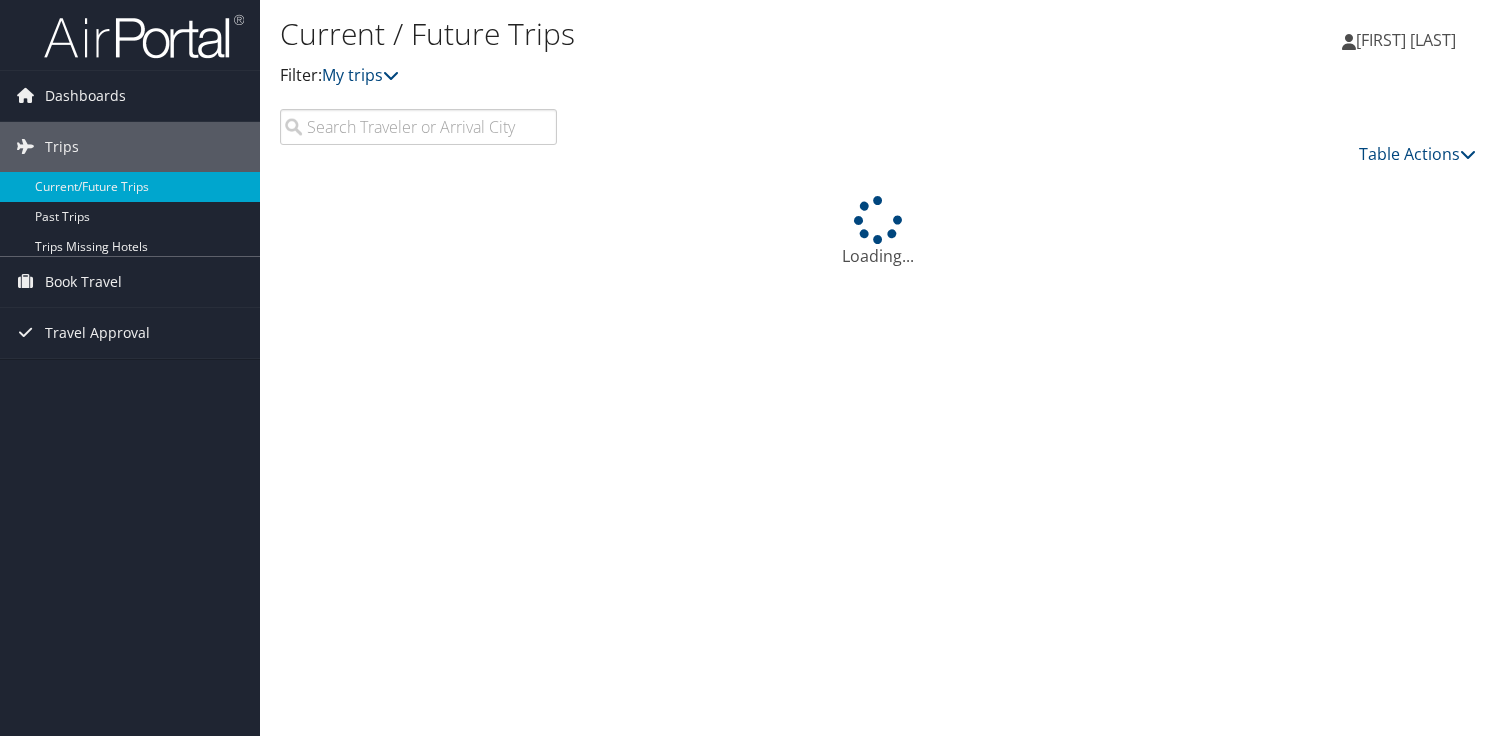 scroll, scrollTop: 0, scrollLeft: 0, axis: both 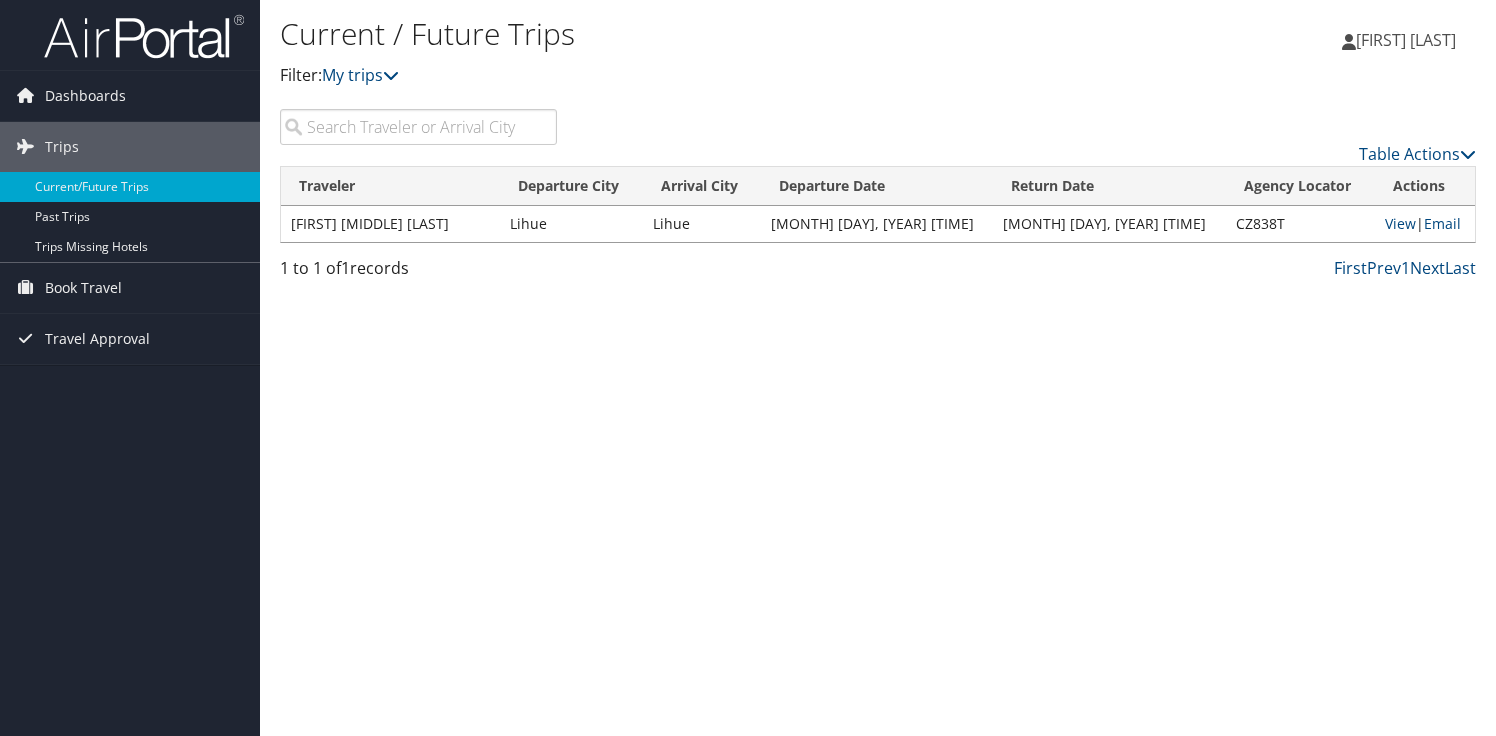 click on "[MONTH] [DAY], [YEAR] [TIME]" at bounding box center (877, 224) 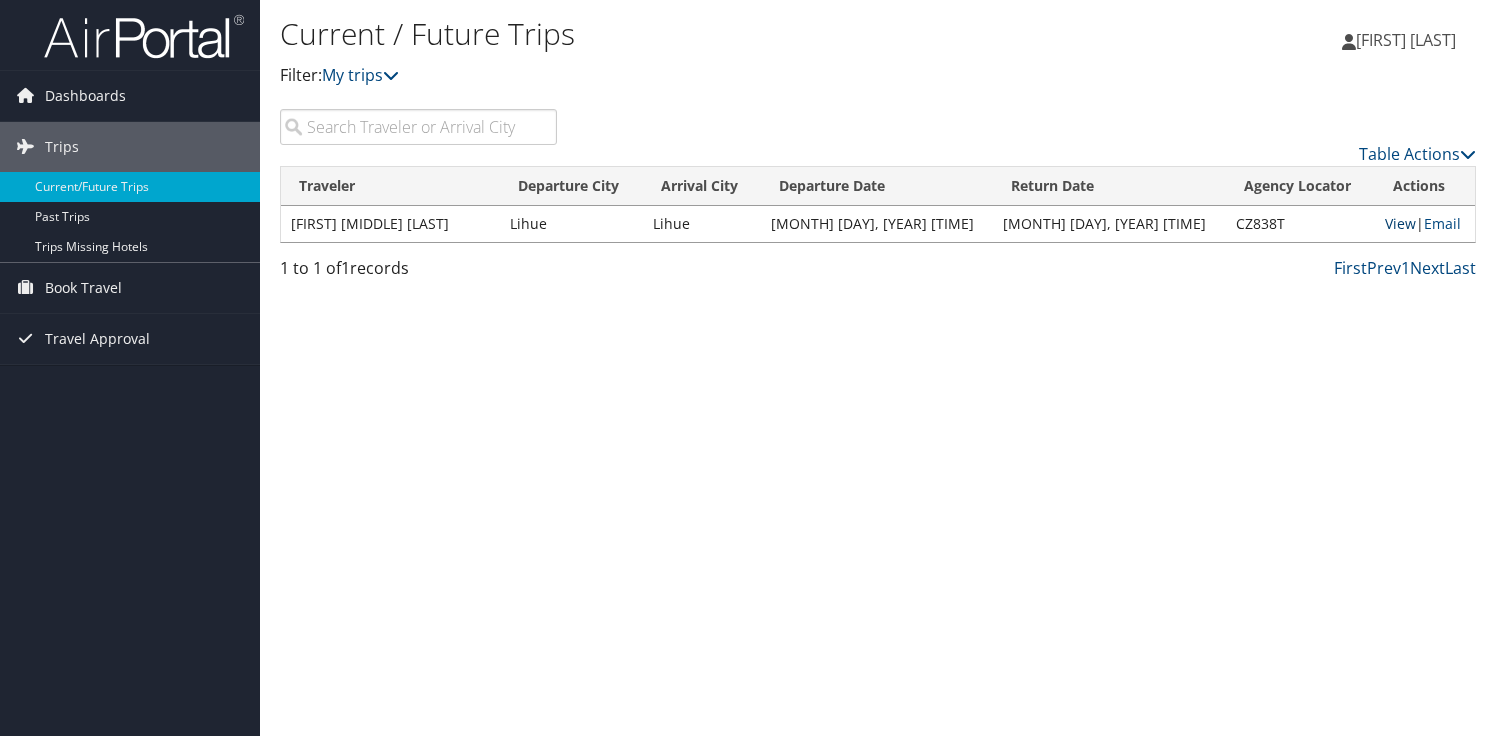 click on "View" at bounding box center [1400, 223] 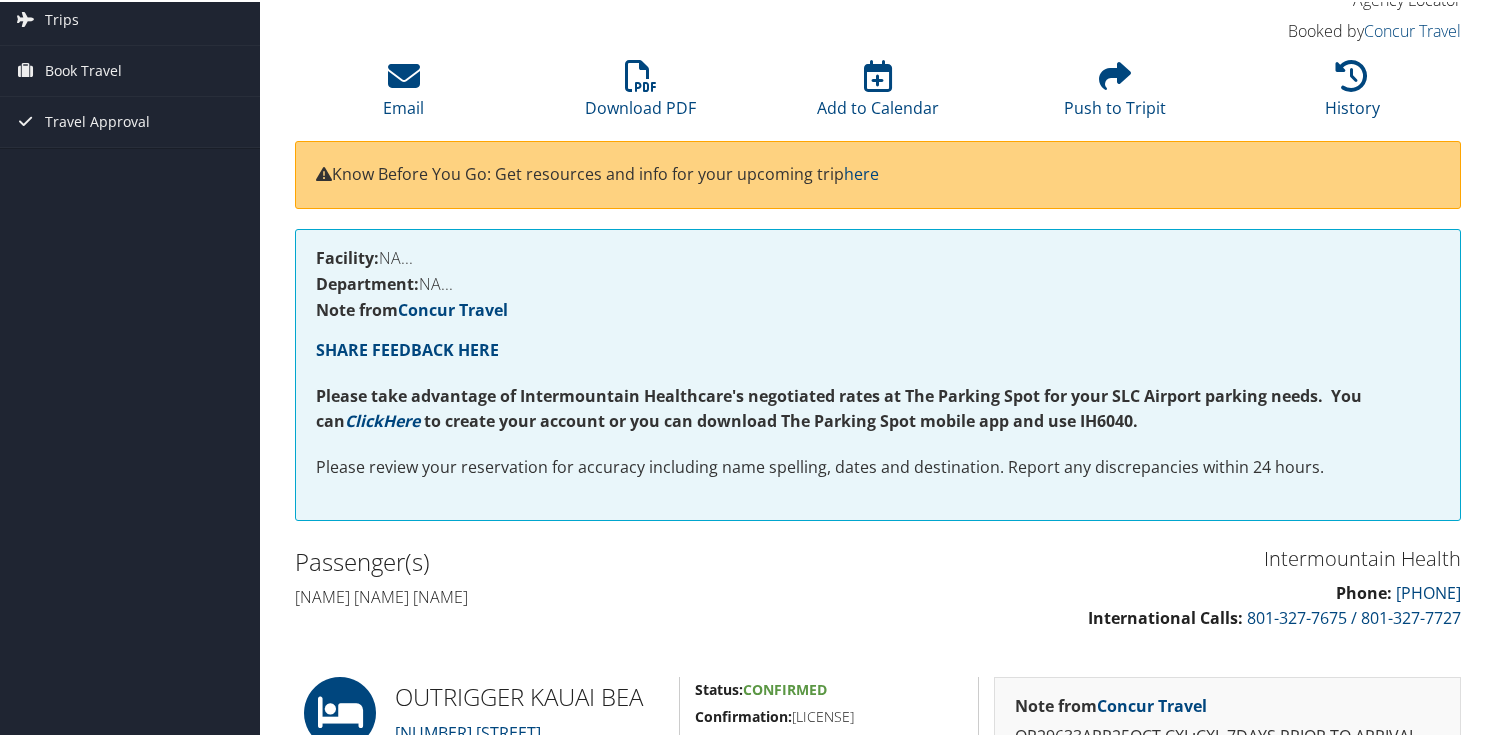 scroll, scrollTop: 0, scrollLeft: 0, axis: both 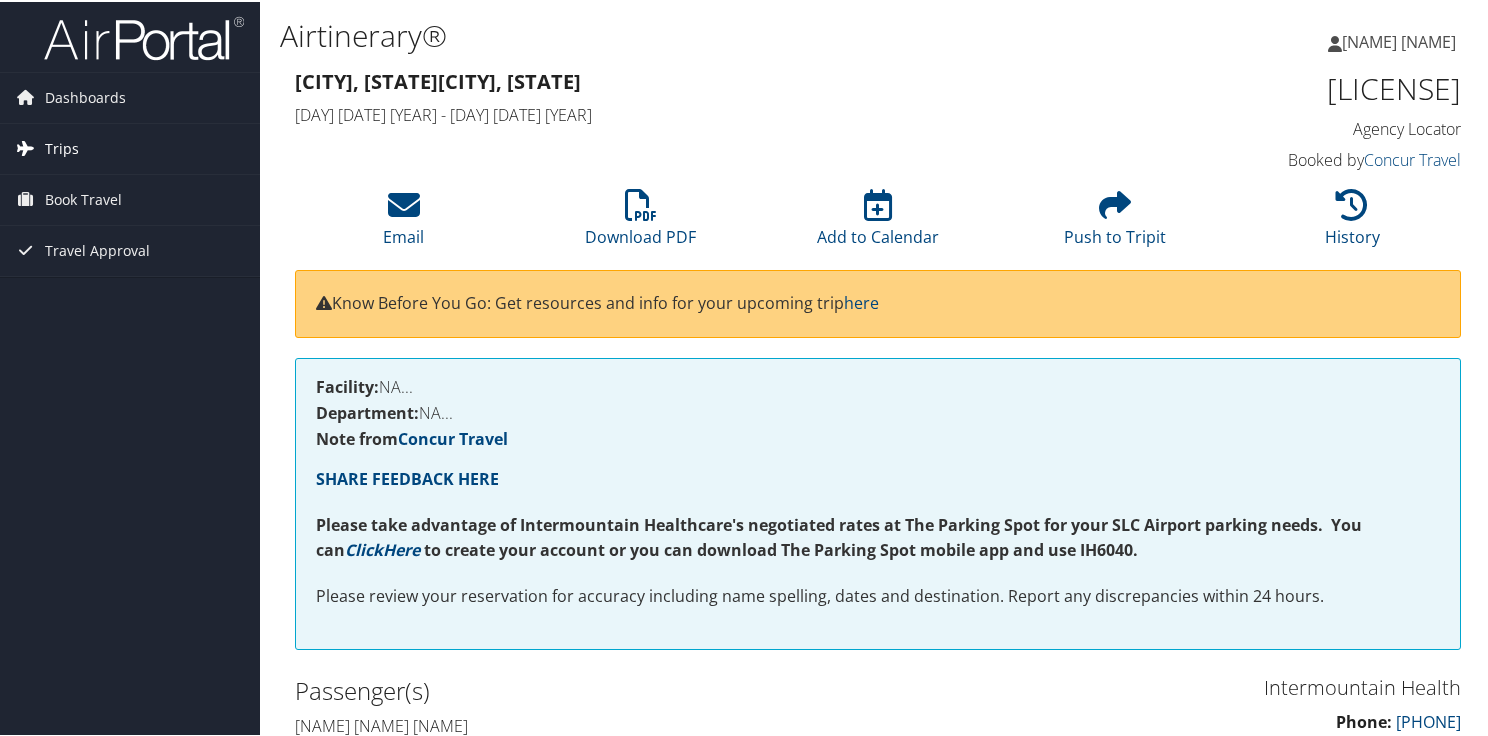 click on "Trips" at bounding box center (62, 147) 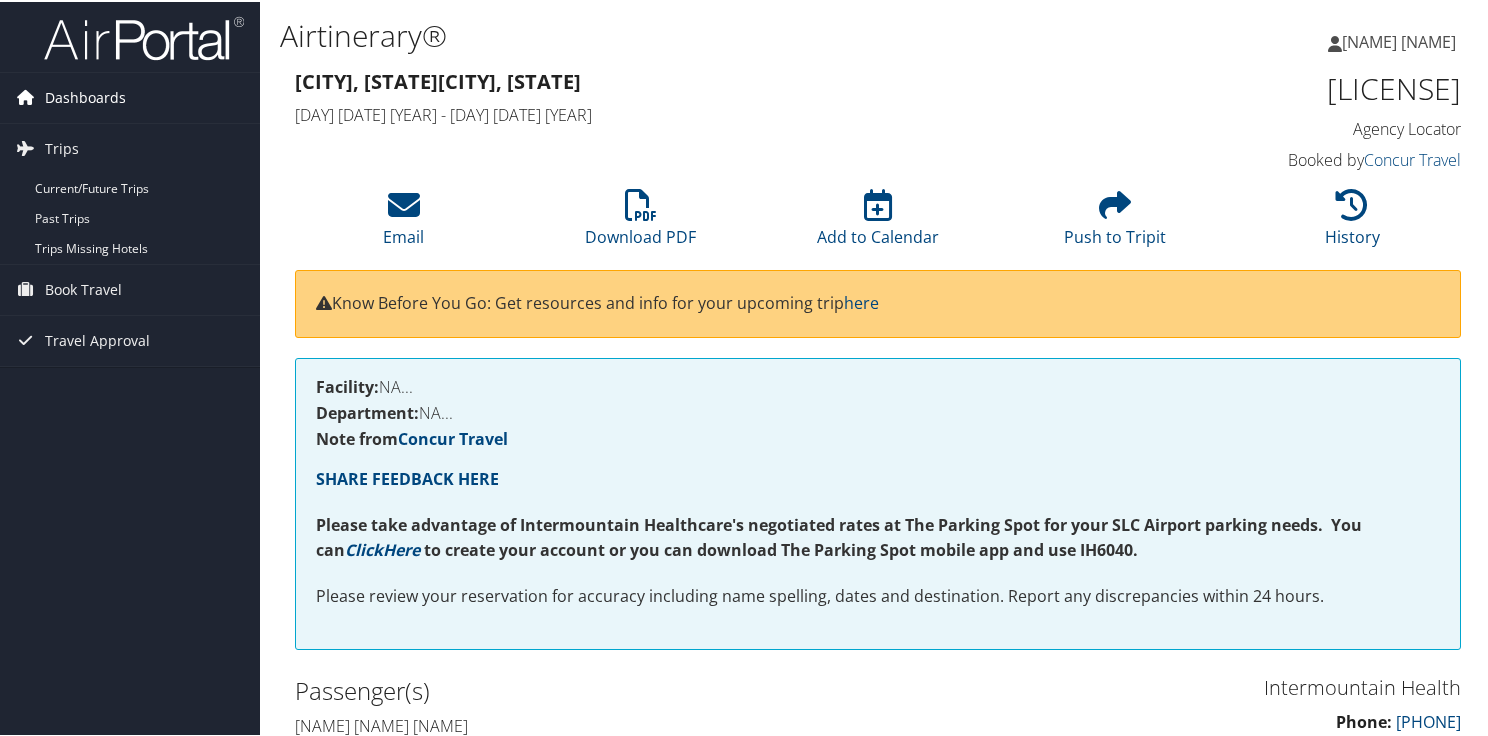 click on "Dashboards" at bounding box center (85, 96) 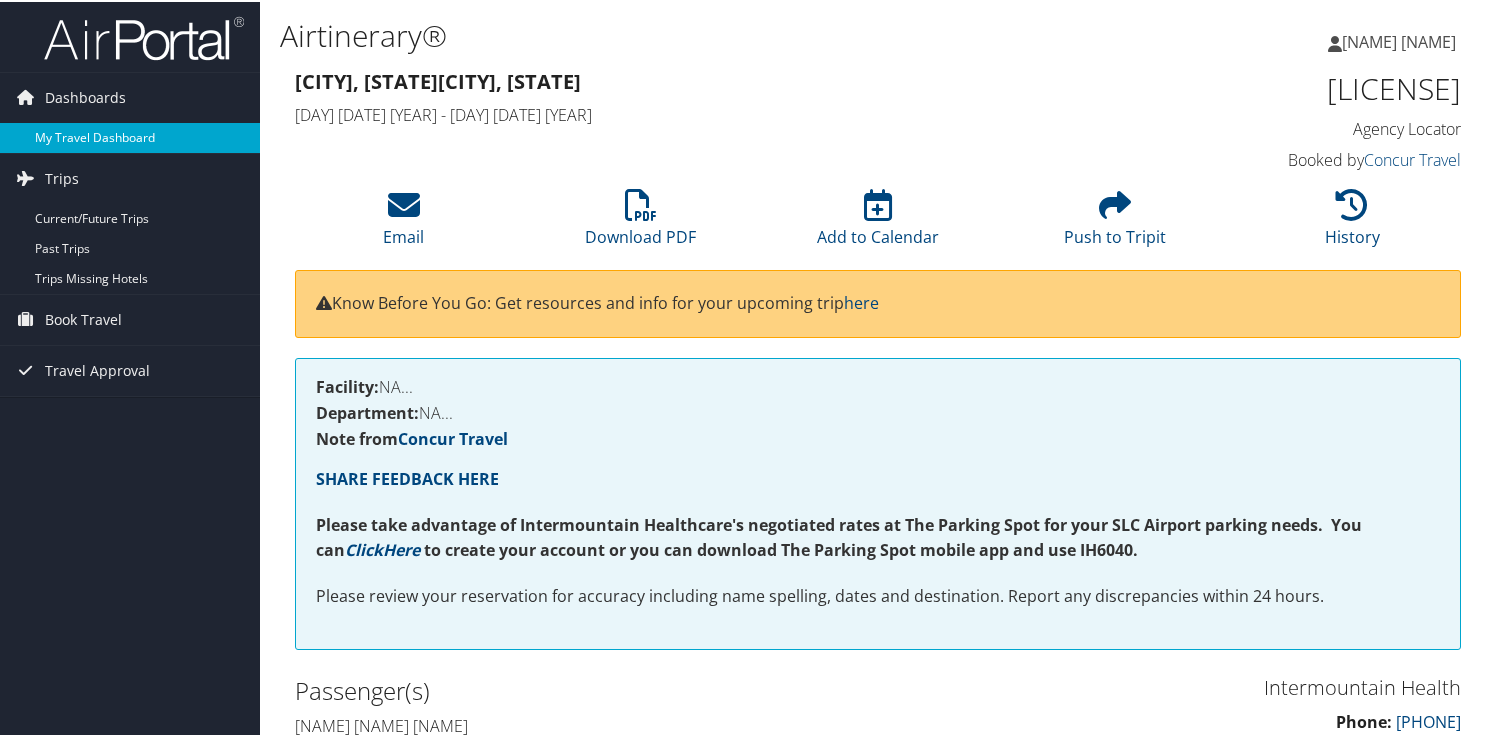 click on "My Travel Dashboard" at bounding box center [130, 136] 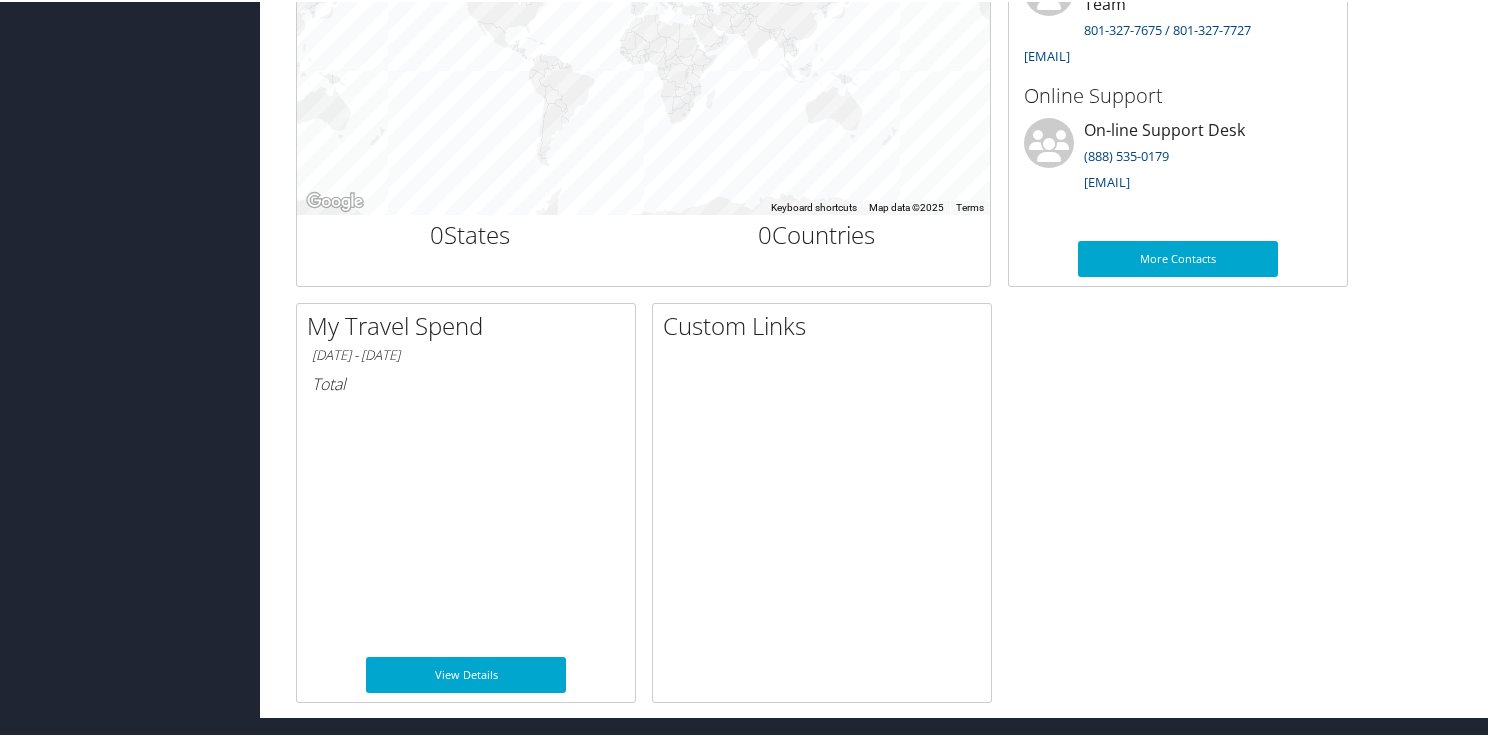 scroll, scrollTop: 795, scrollLeft: 0, axis: vertical 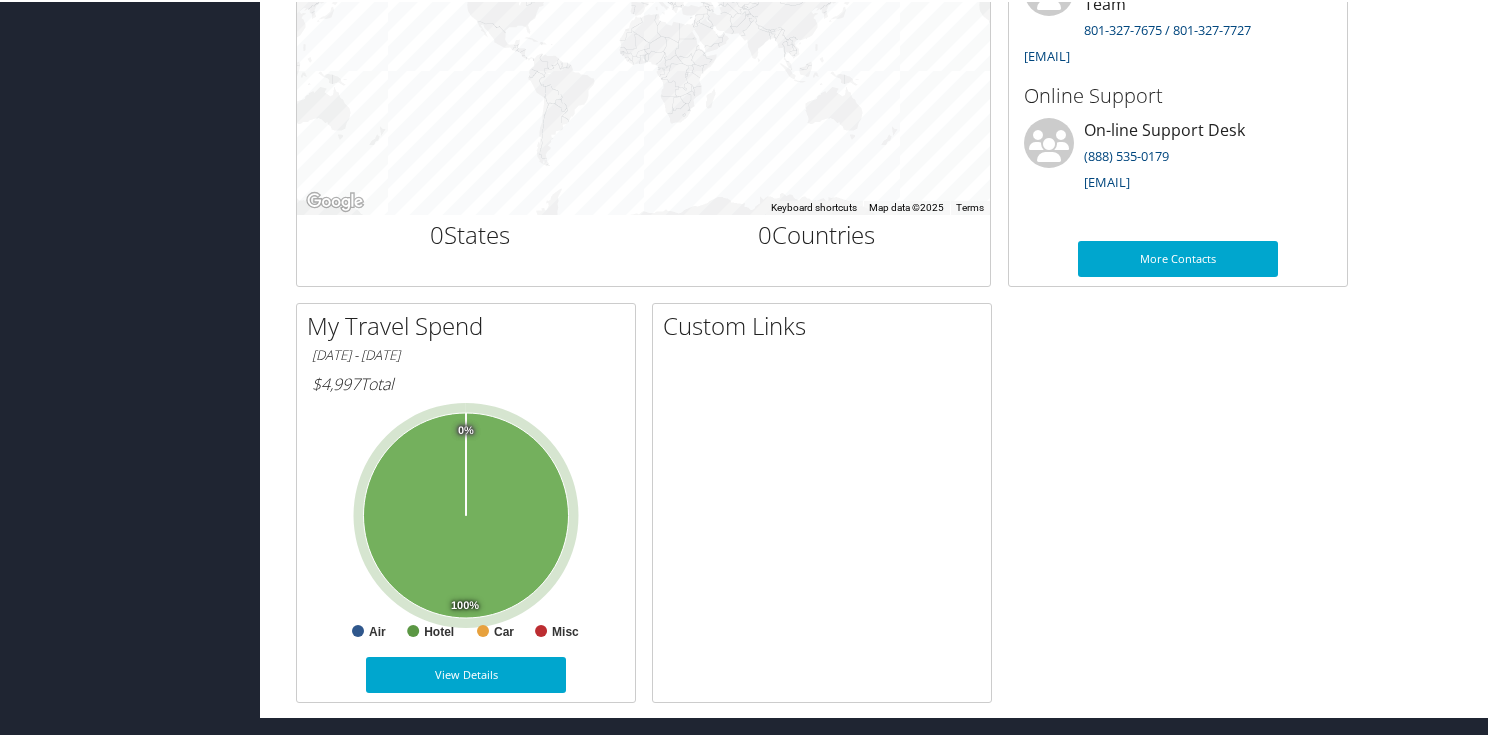 click 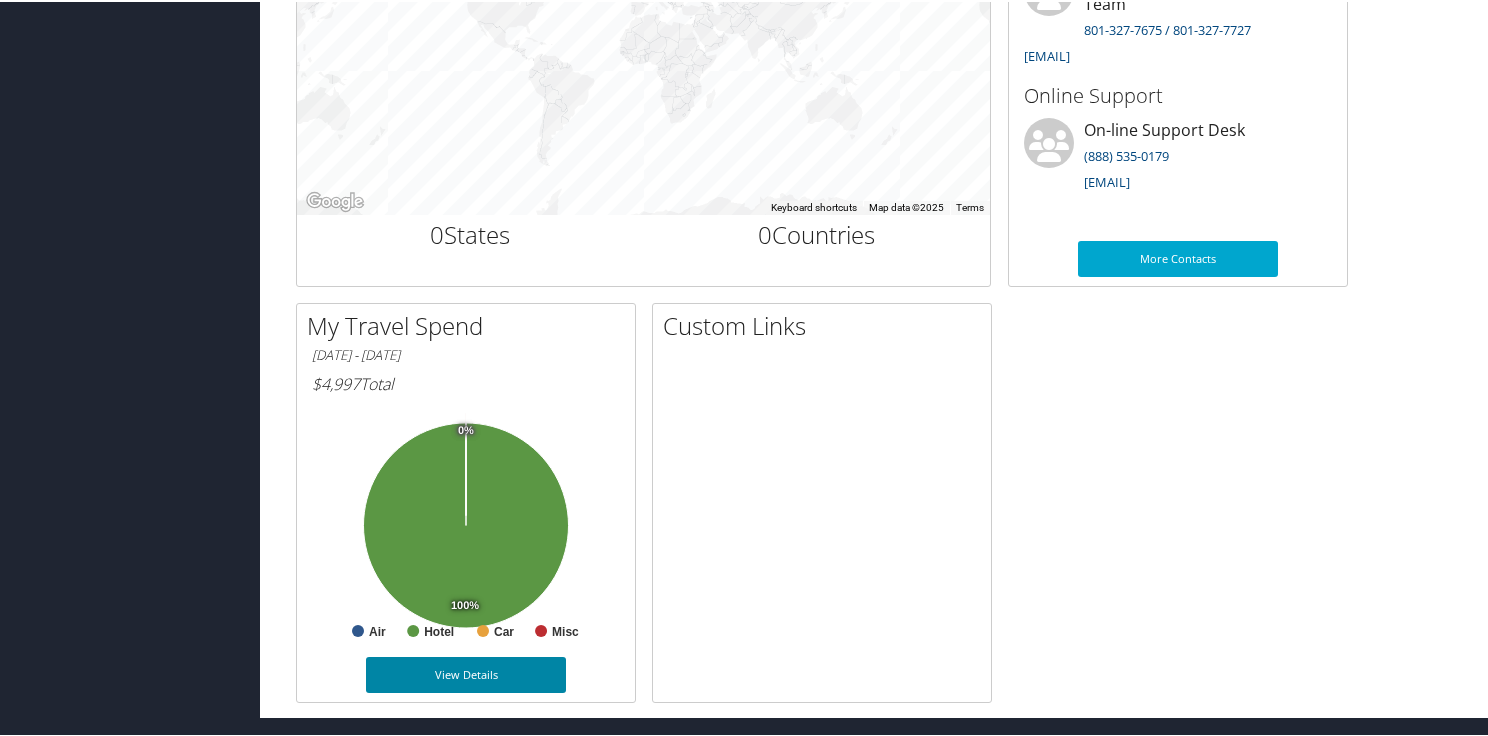 click on "View Details" at bounding box center [466, 673] 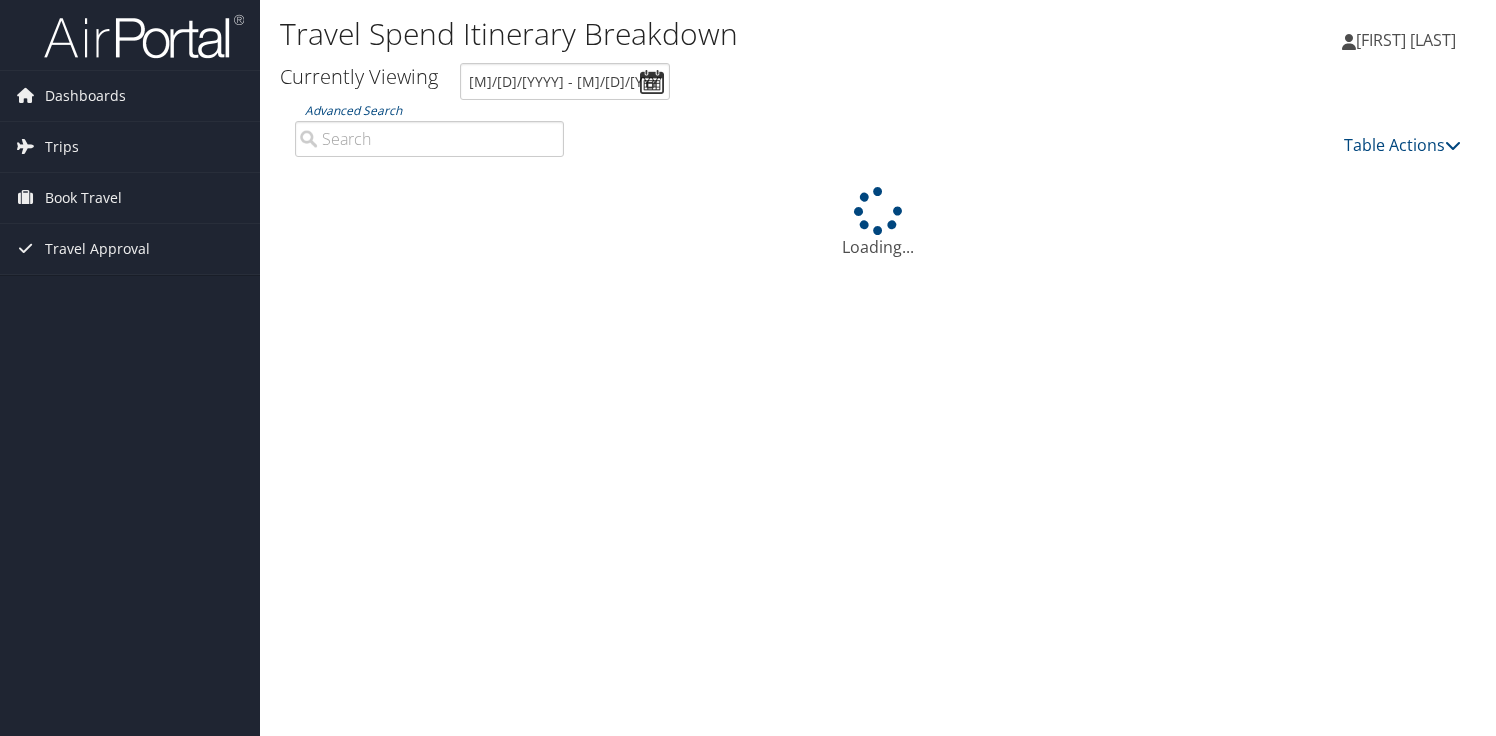 scroll, scrollTop: 0, scrollLeft: 0, axis: both 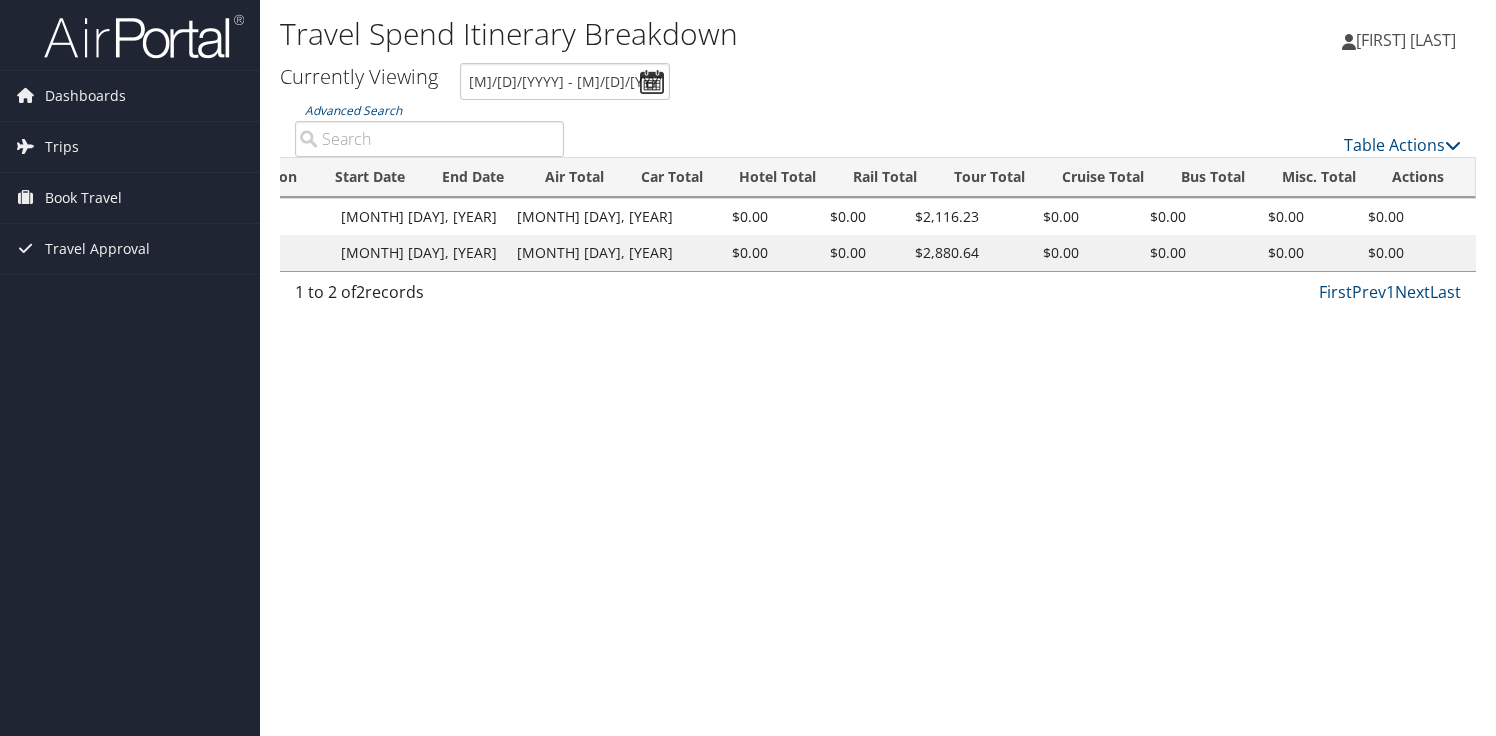 click on "$2,880.64" at bounding box center [932, 253] 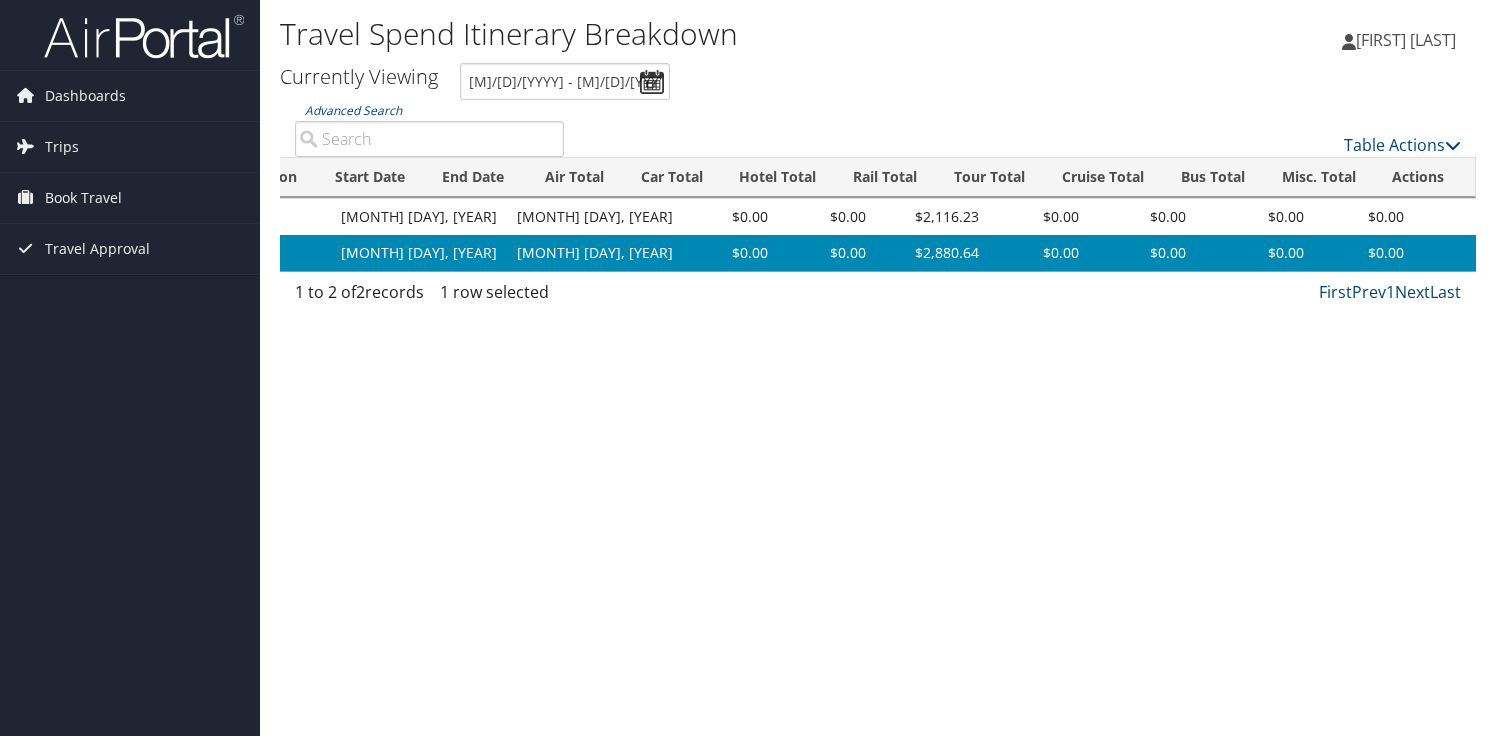 click on "View" at bounding box center (1549, 252) 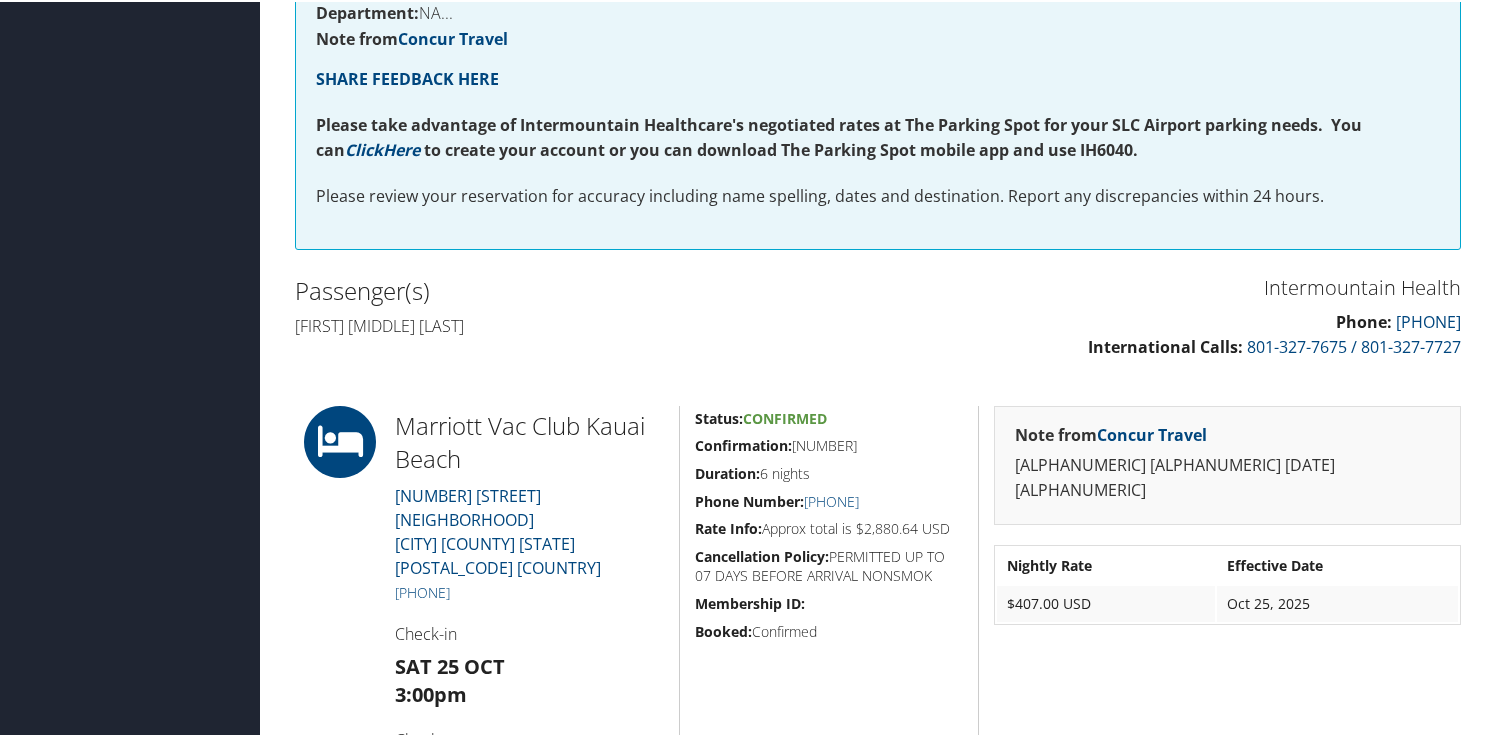 scroll, scrollTop: 0, scrollLeft: 0, axis: both 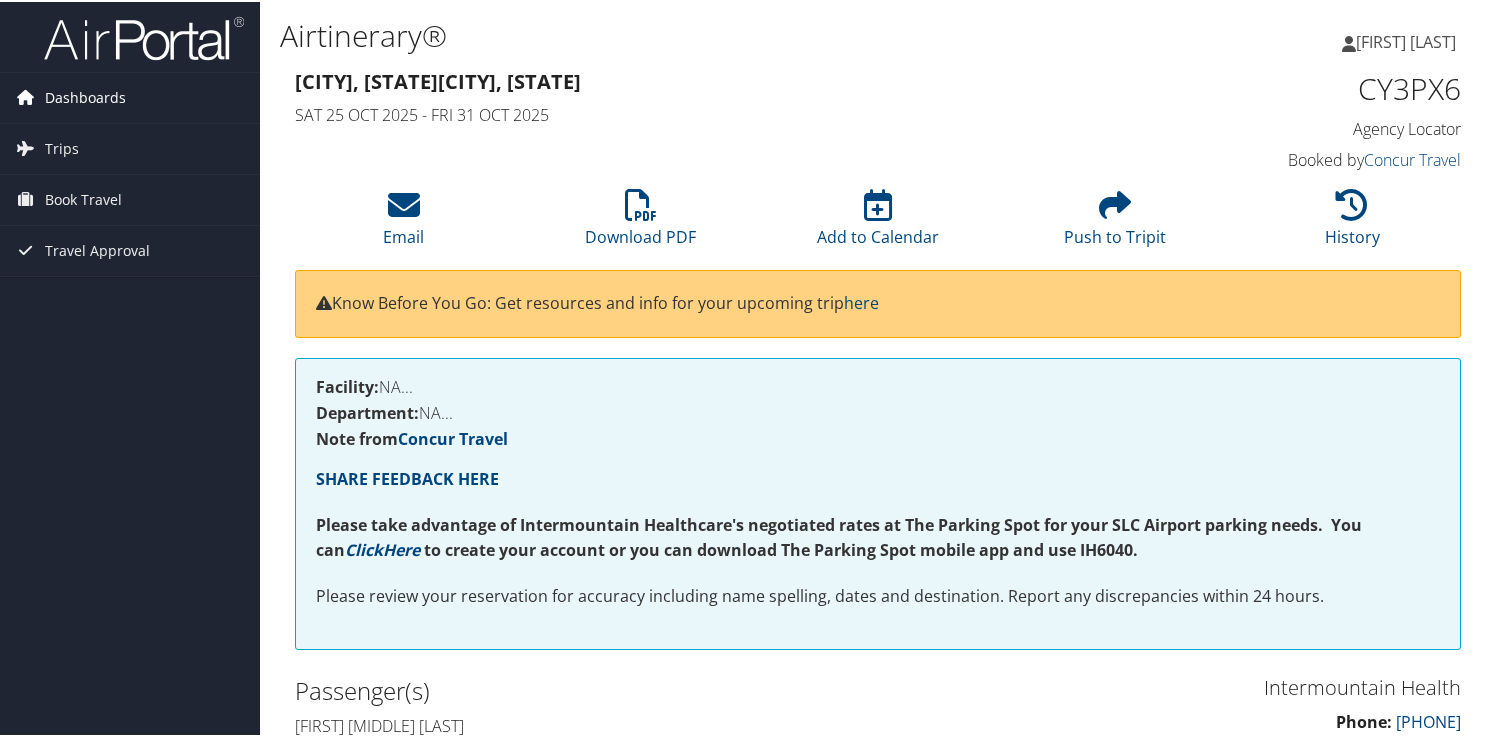 click on "Dashboards" at bounding box center [85, 96] 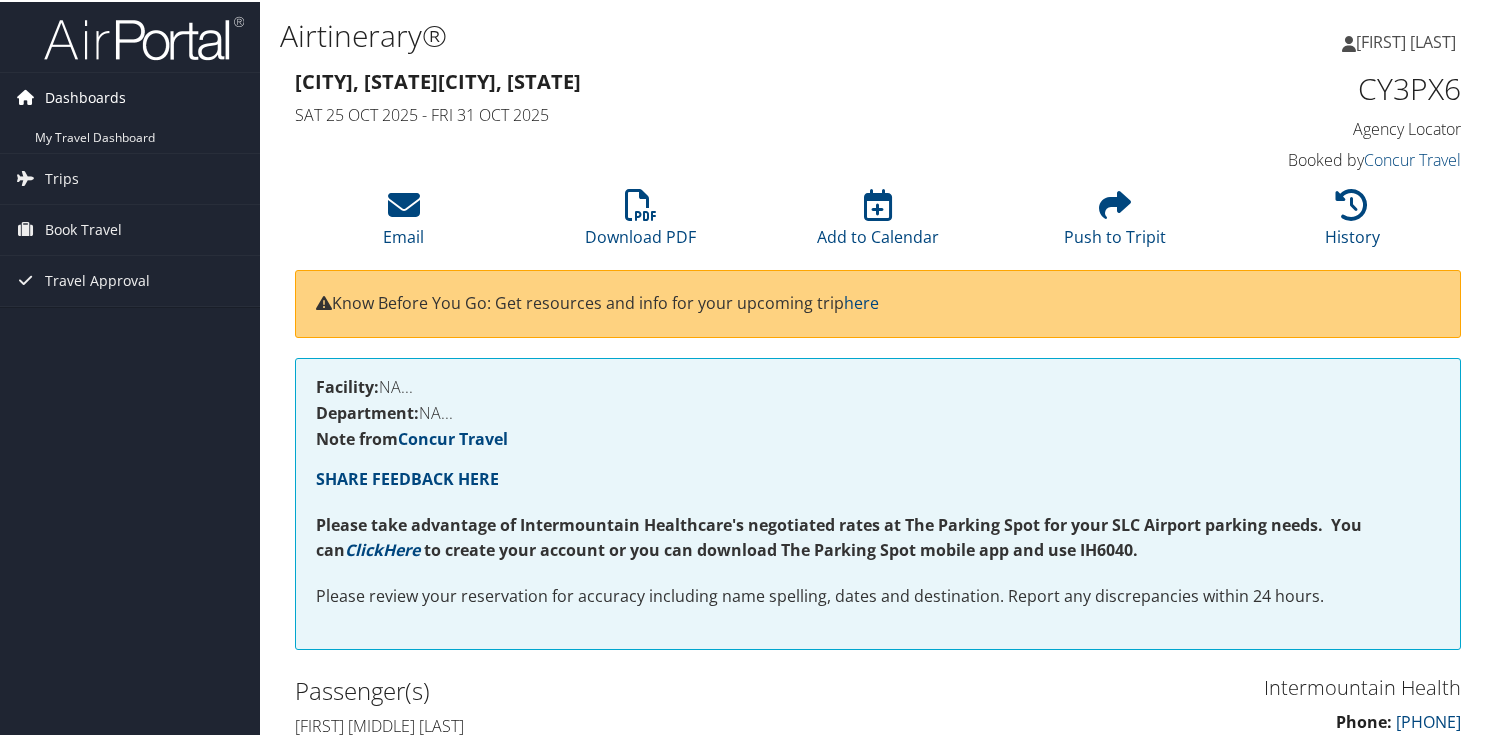 click on "Dashboards" at bounding box center [85, 96] 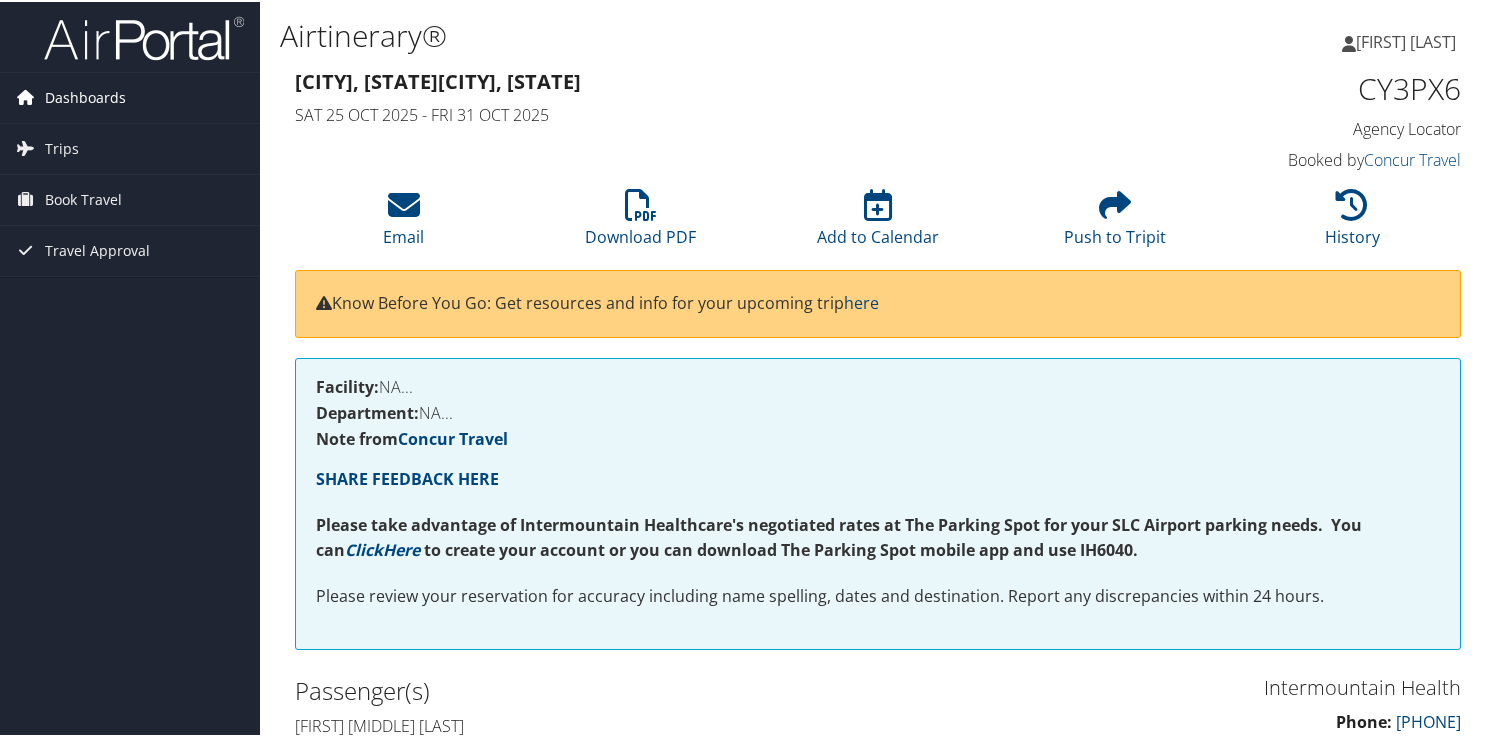 click on "Dashboards" at bounding box center [85, 96] 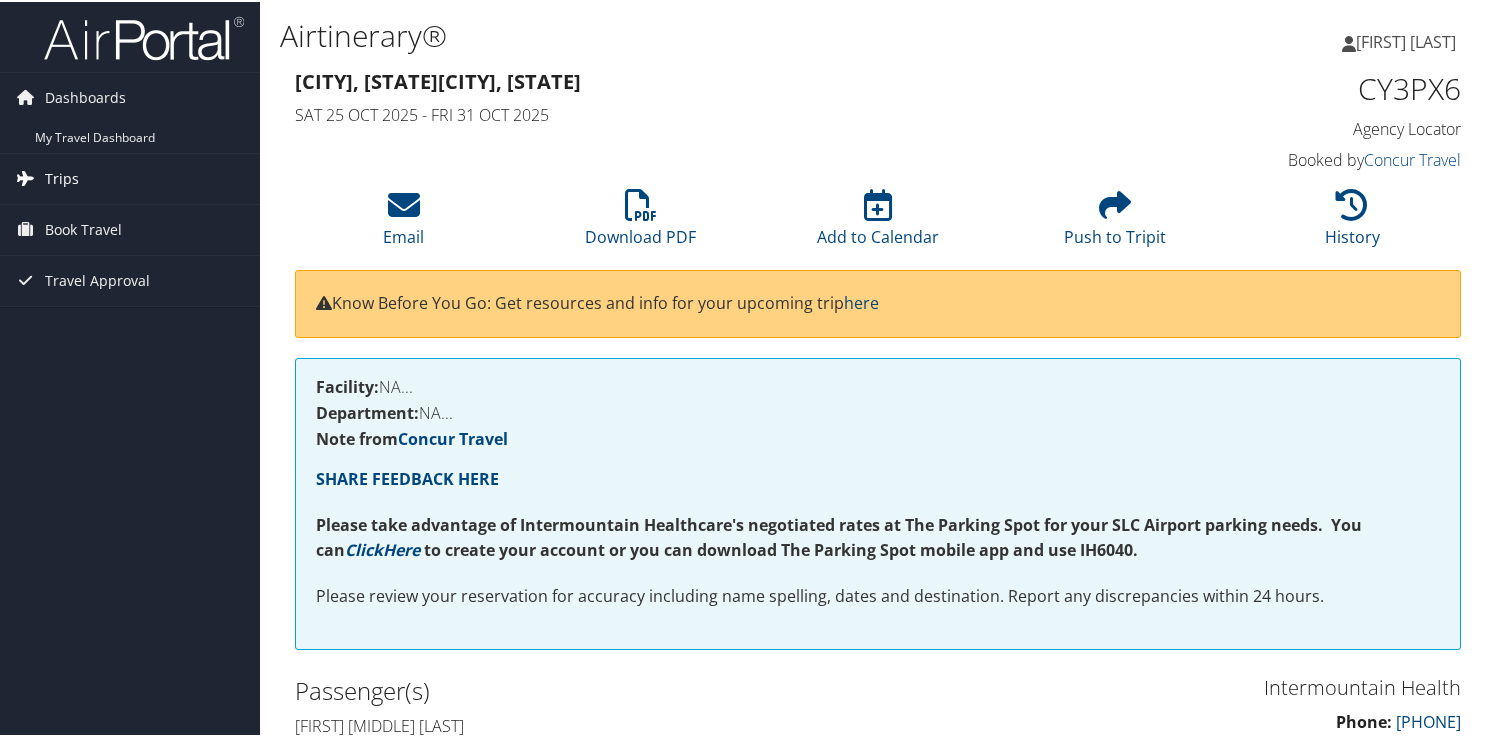 click on "Trips" at bounding box center [130, 177] 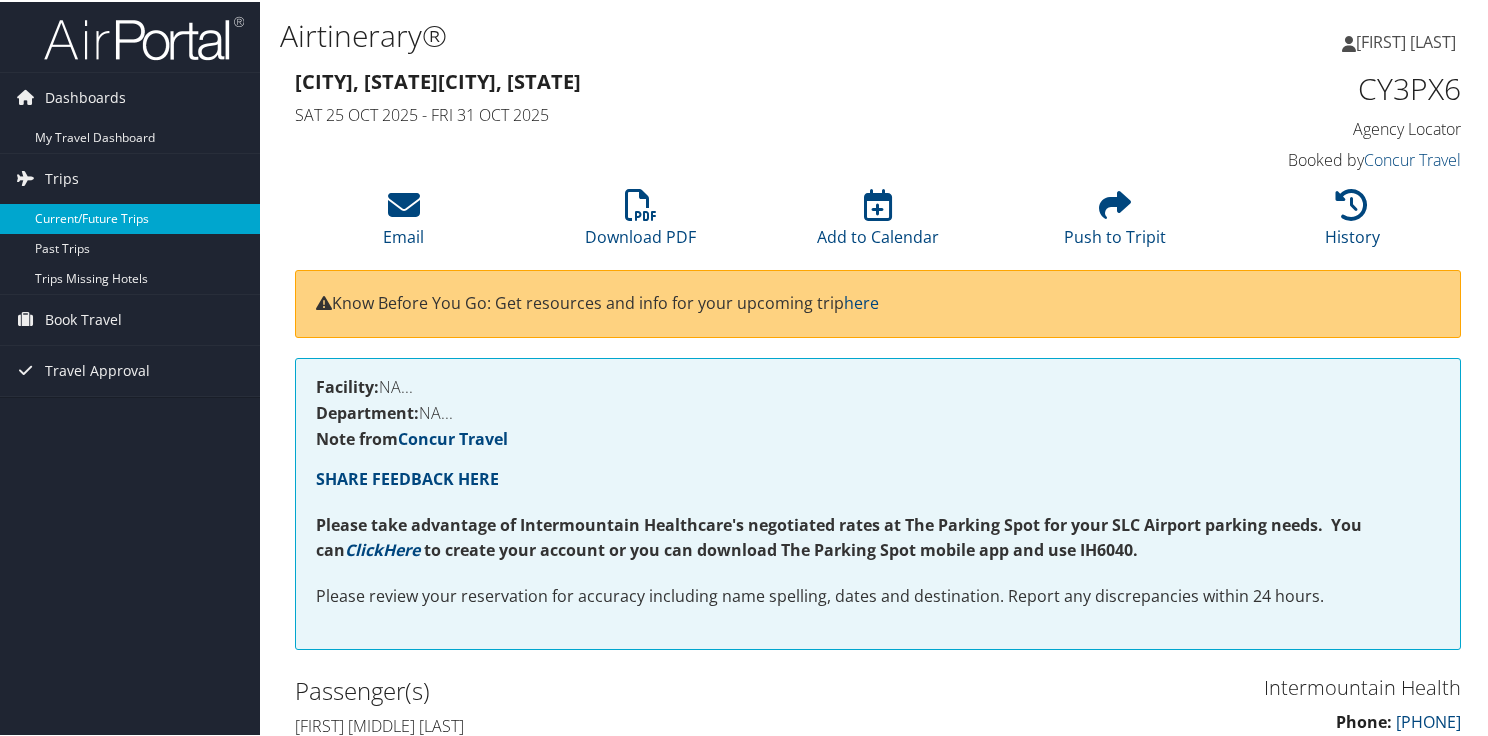 click on "Current/Future Trips" at bounding box center [130, 217] 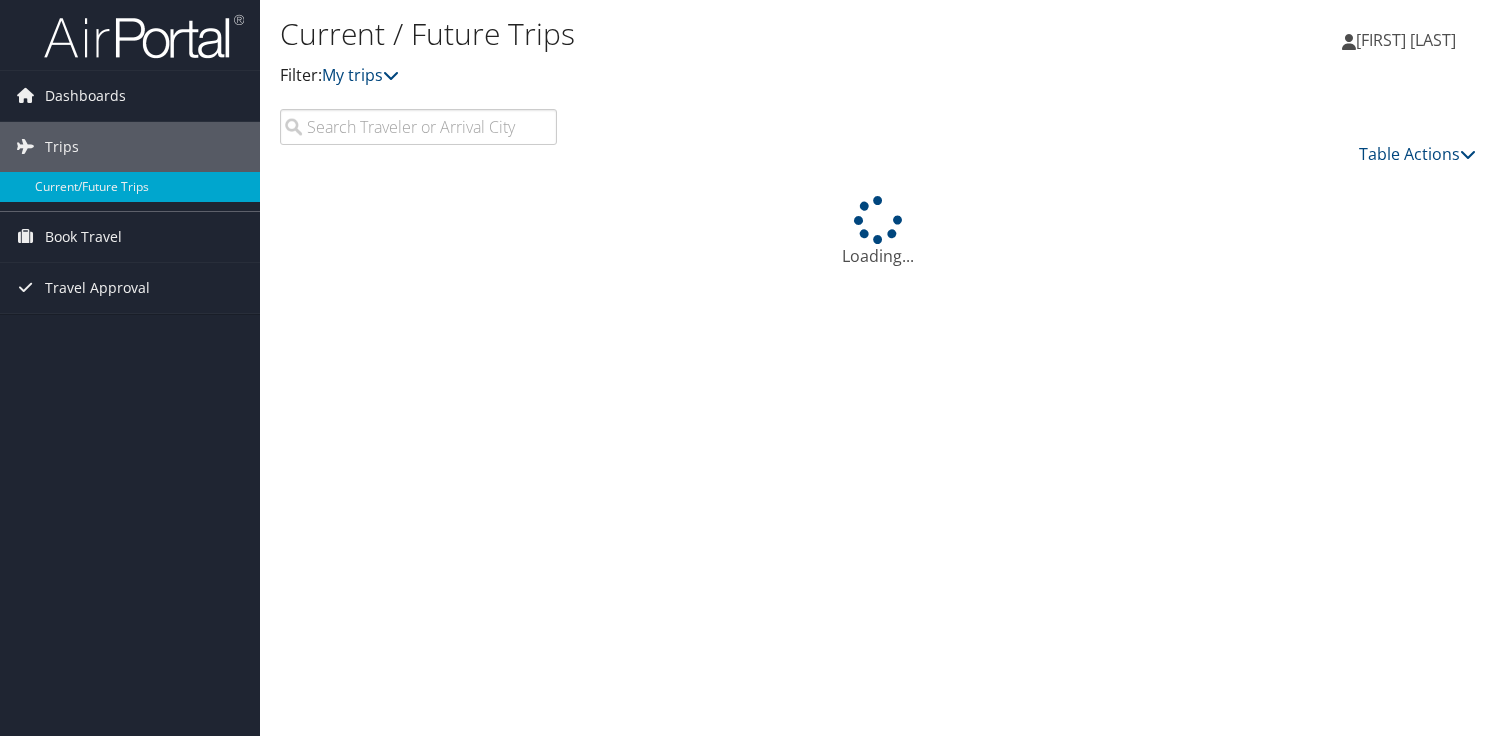 scroll, scrollTop: 0, scrollLeft: 0, axis: both 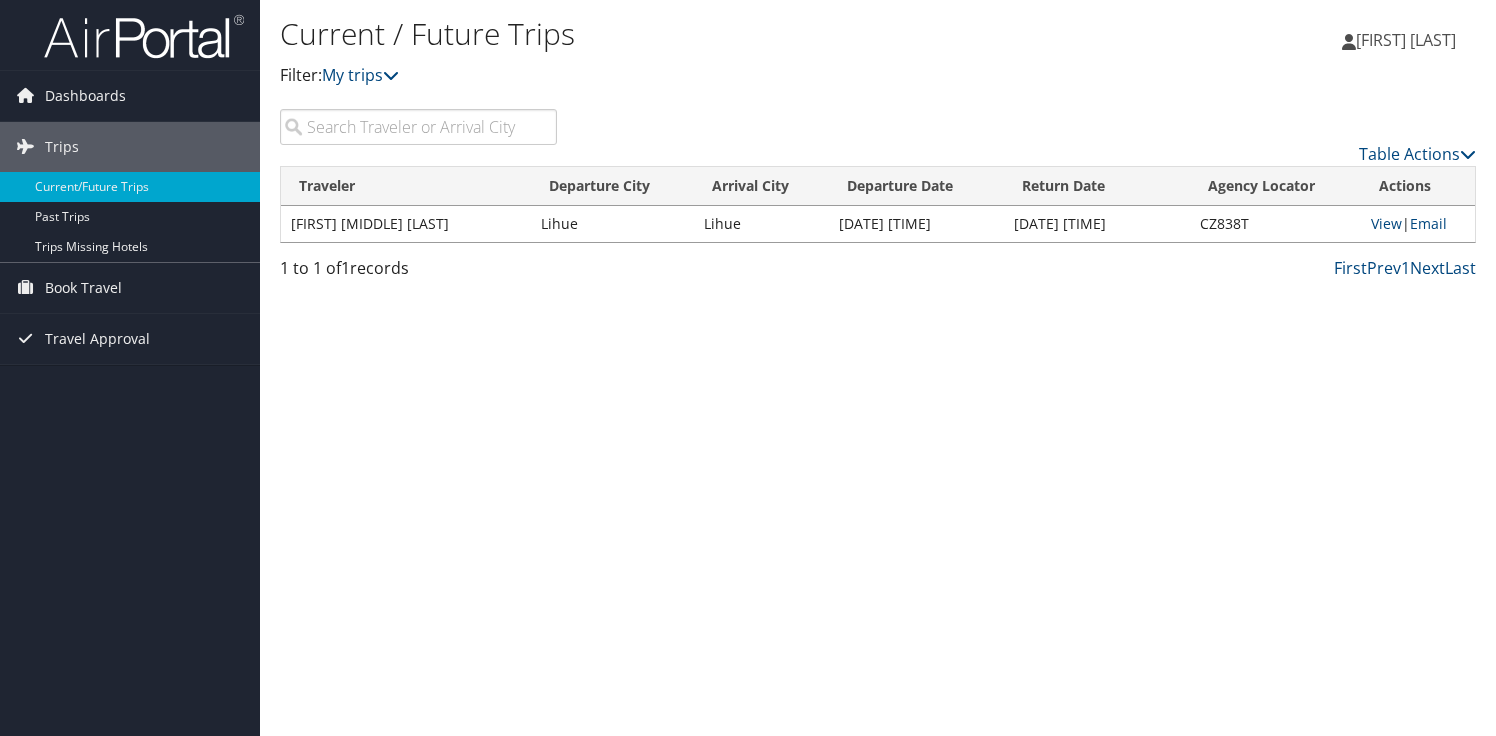 click on "CAROLINE GRACE BONFIGLIO" at bounding box center (406, 224) 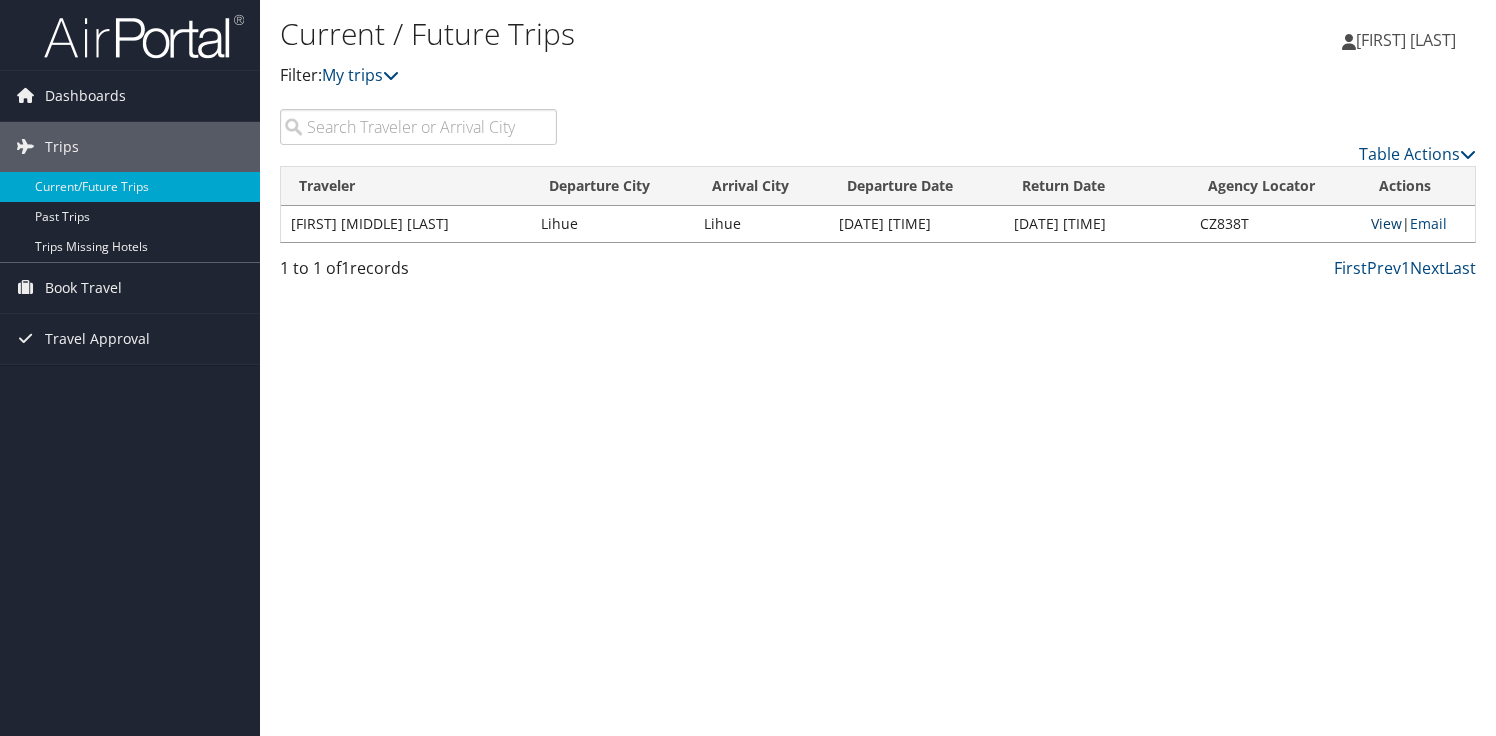 click on "View" at bounding box center [1386, 223] 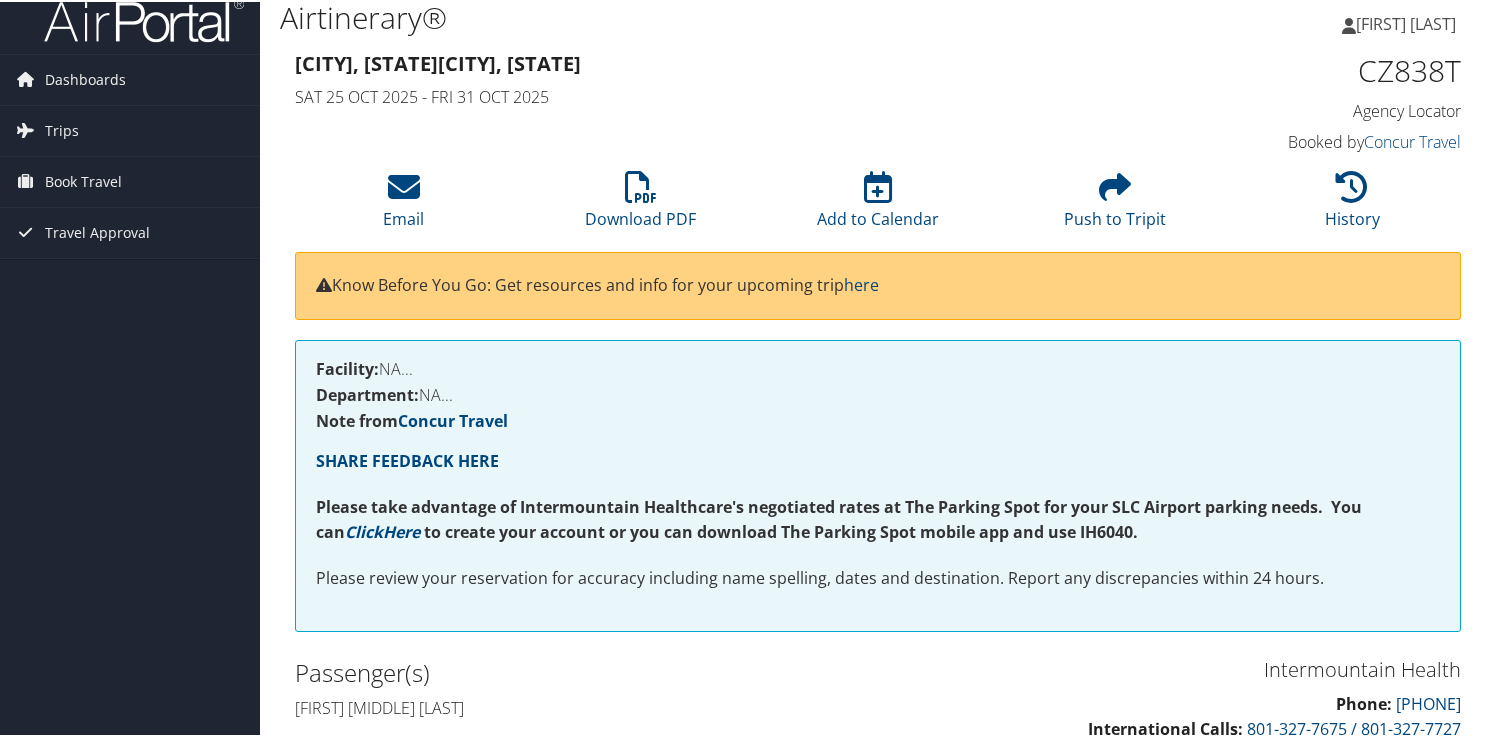 scroll, scrollTop: 20, scrollLeft: 0, axis: vertical 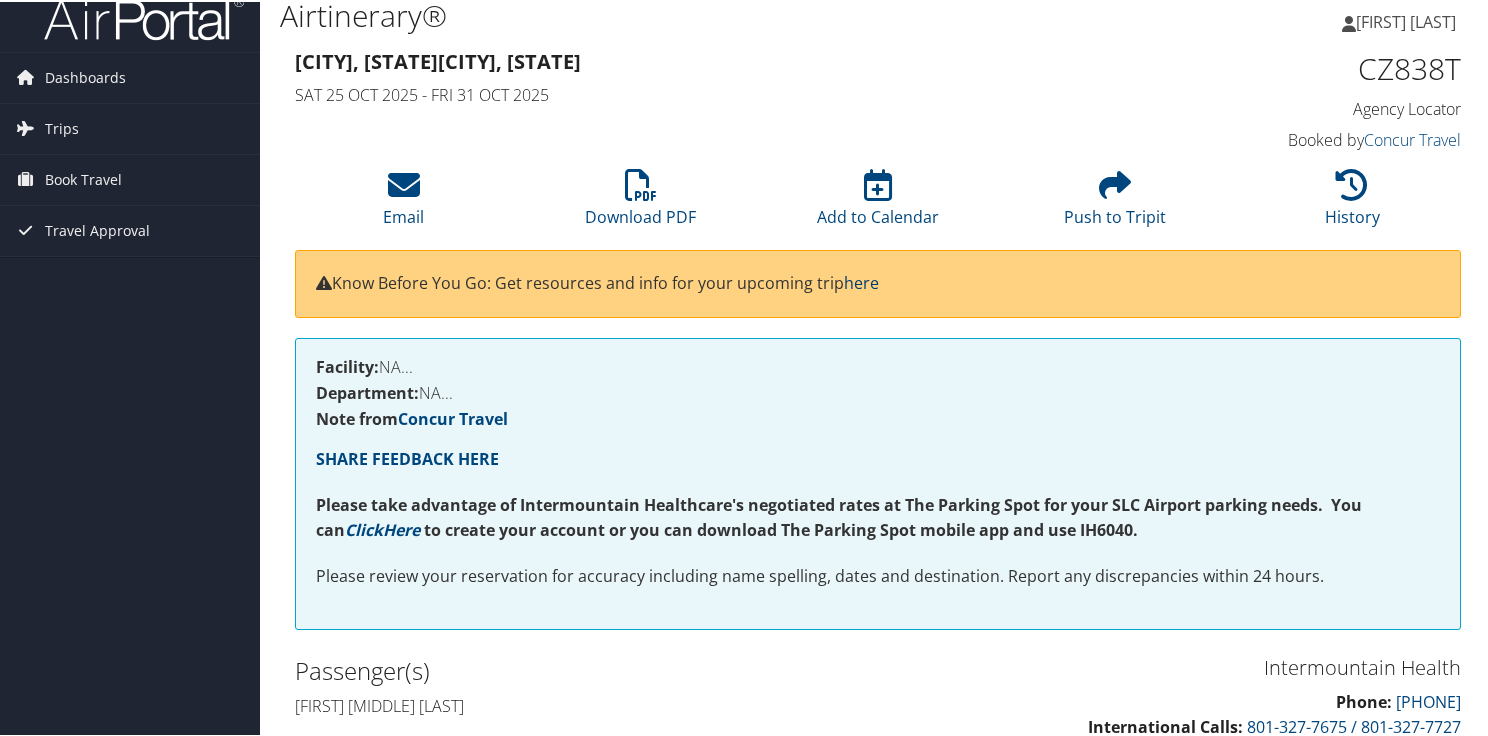 click on "here" at bounding box center [861, 281] 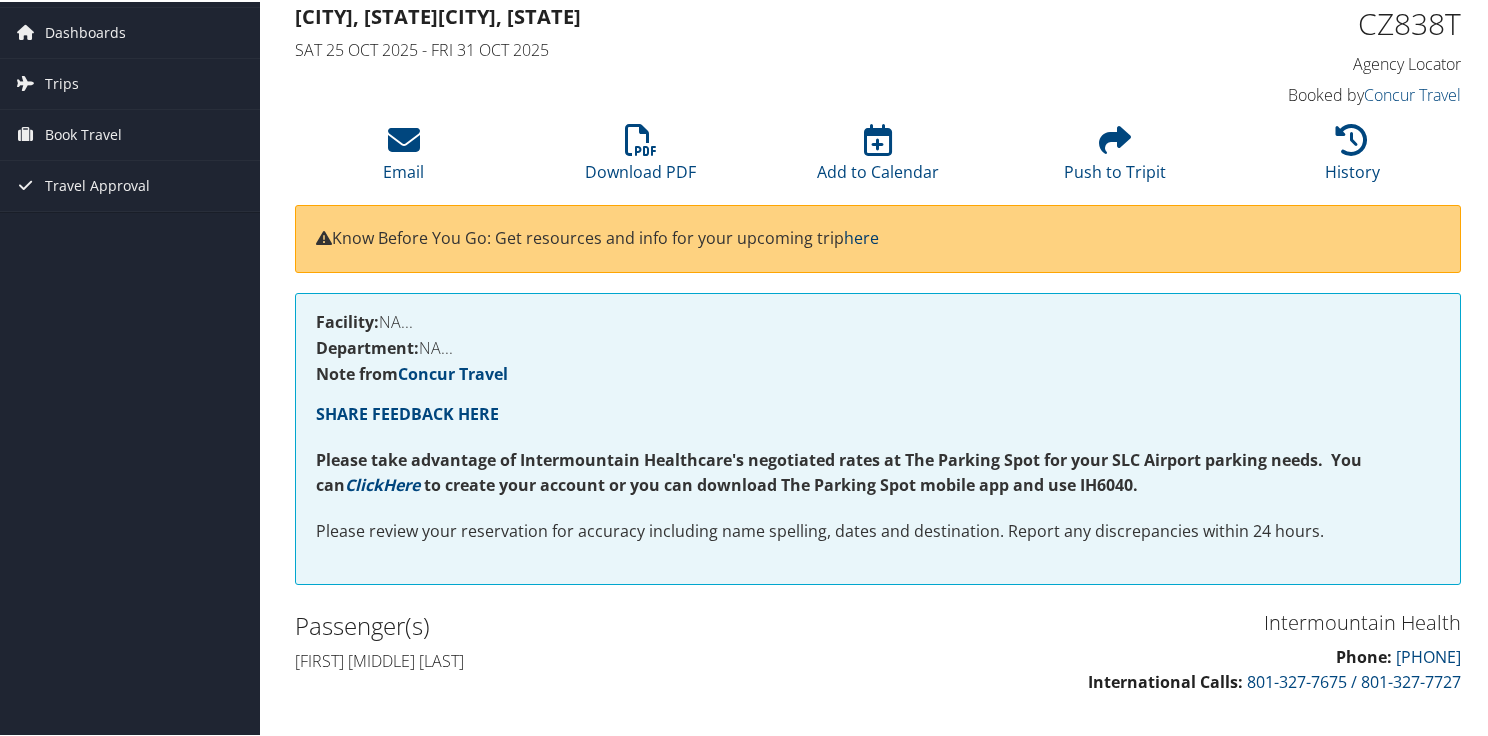 scroll, scrollTop: 64, scrollLeft: 0, axis: vertical 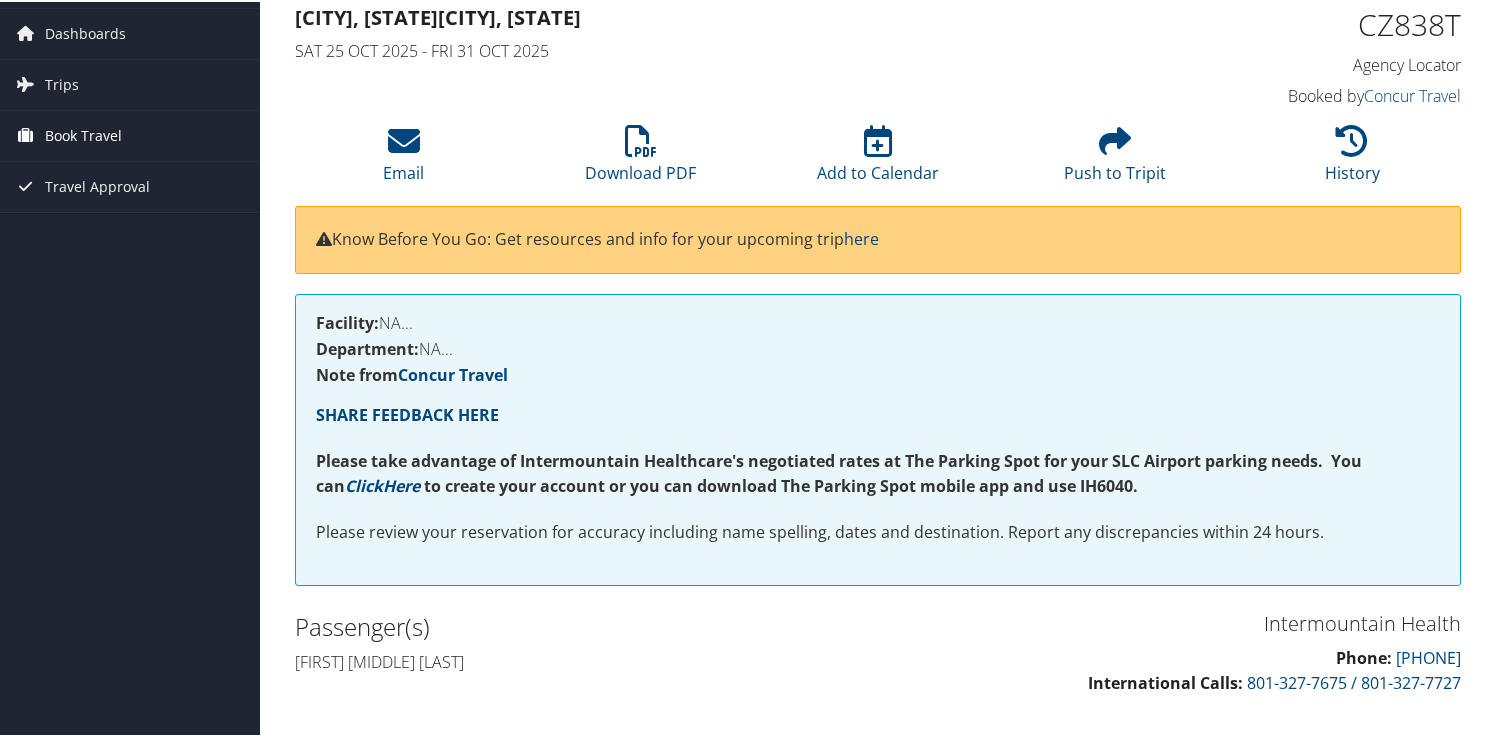 click on "Book Travel" at bounding box center (83, 134) 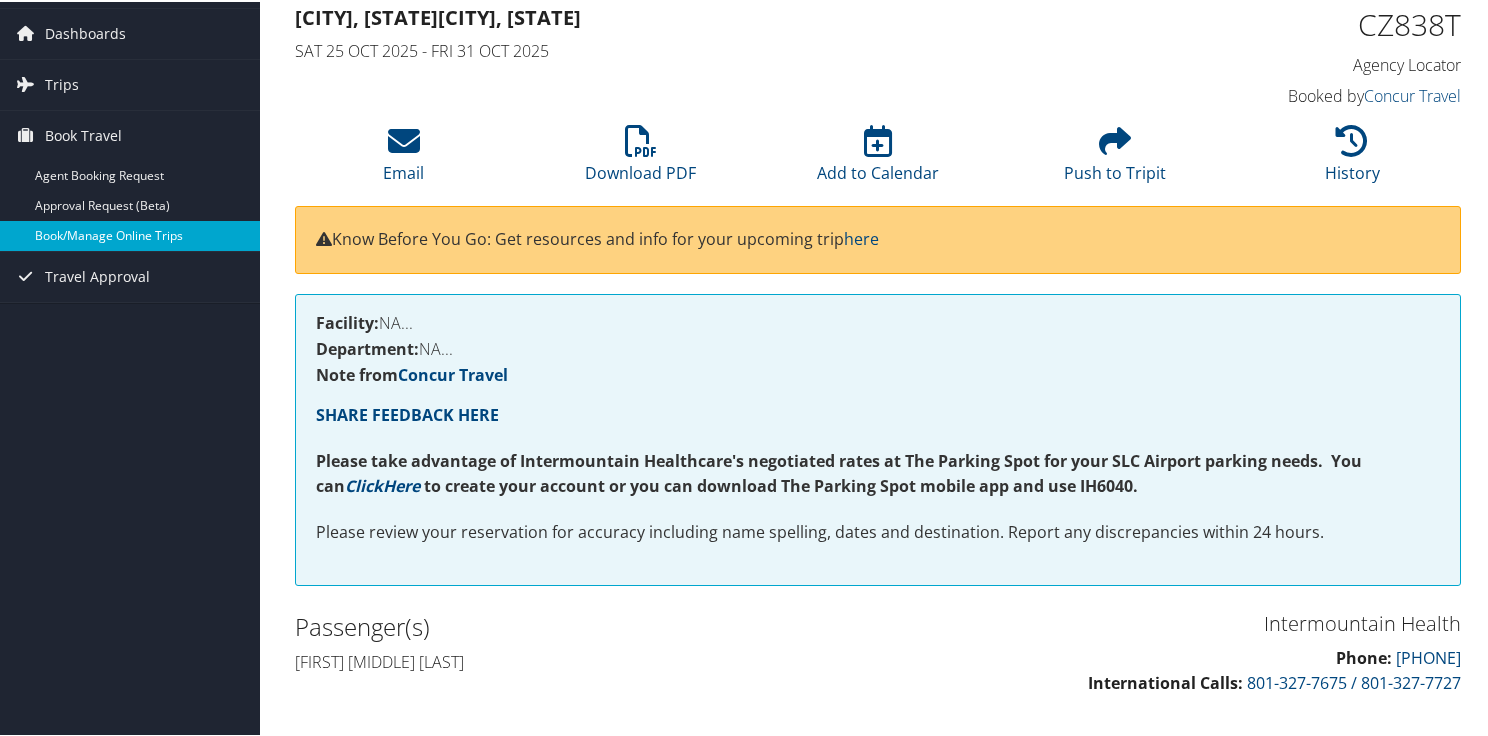 click on "Book/Manage Online Trips" at bounding box center (130, 234) 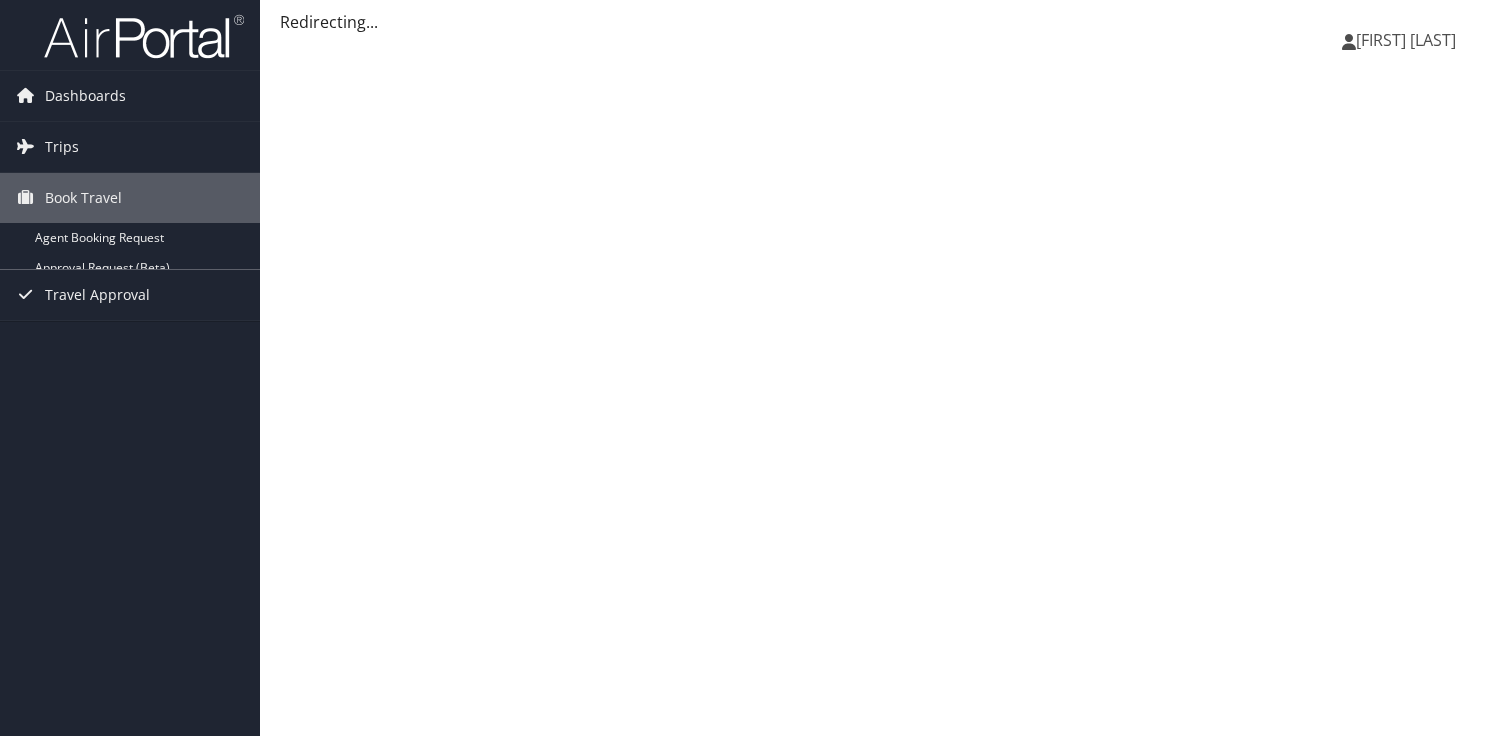 scroll, scrollTop: 0, scrollLeft: 0, axis: both 